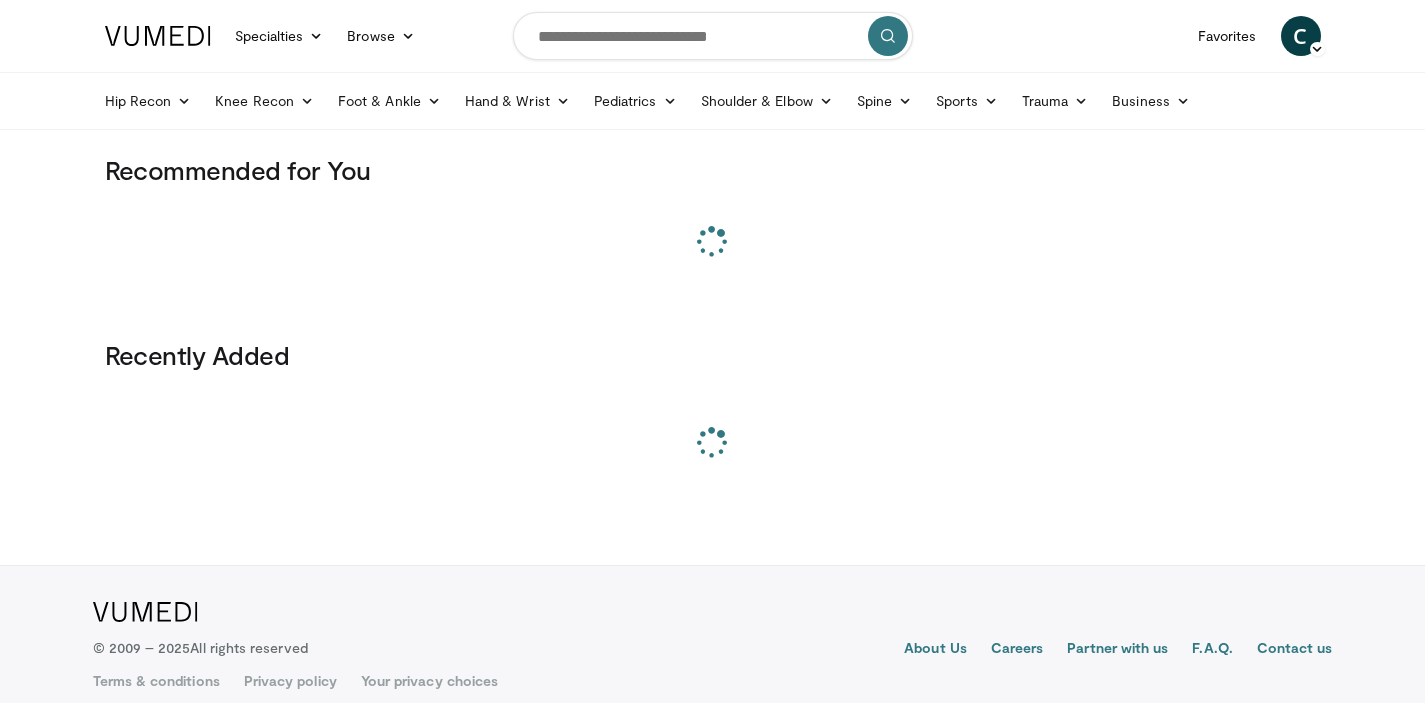 scroll, scrollTop: 0, scrollLeft: 0, axis: both 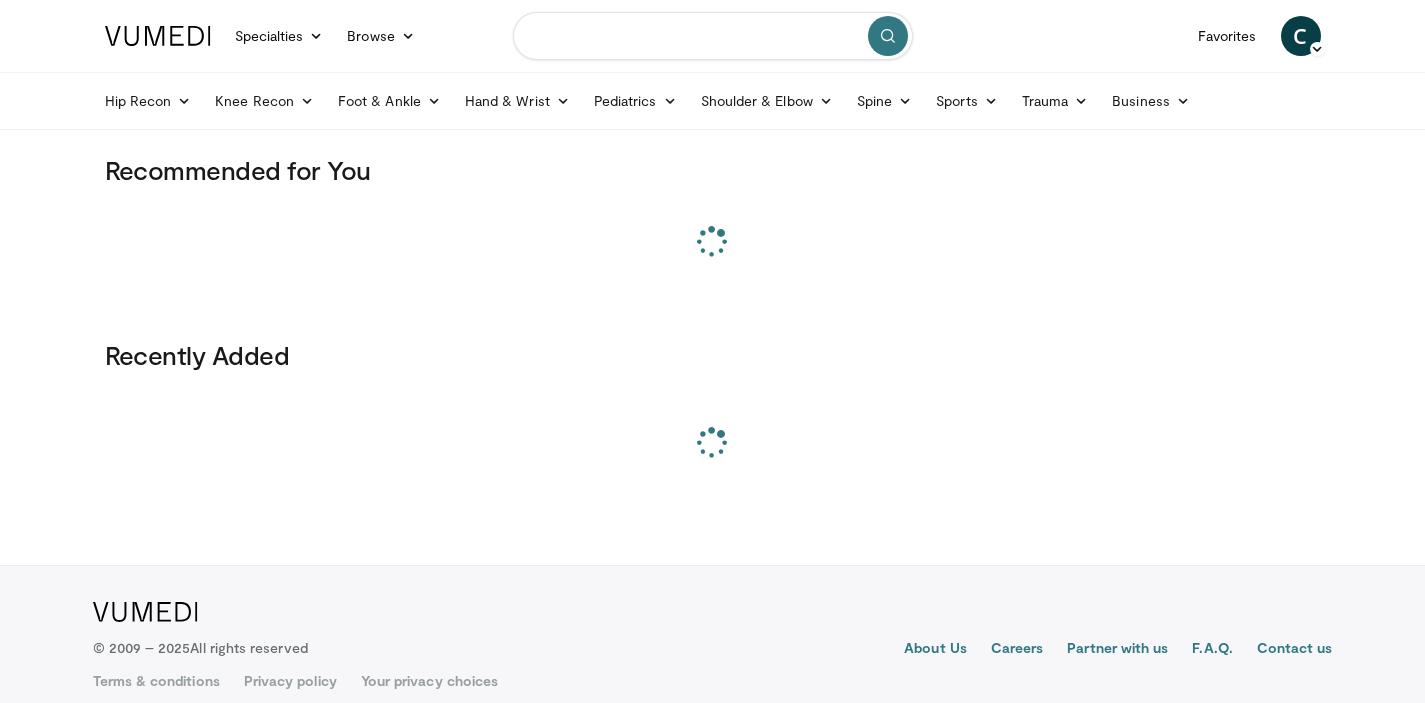 click at bounding box center (713, 36) 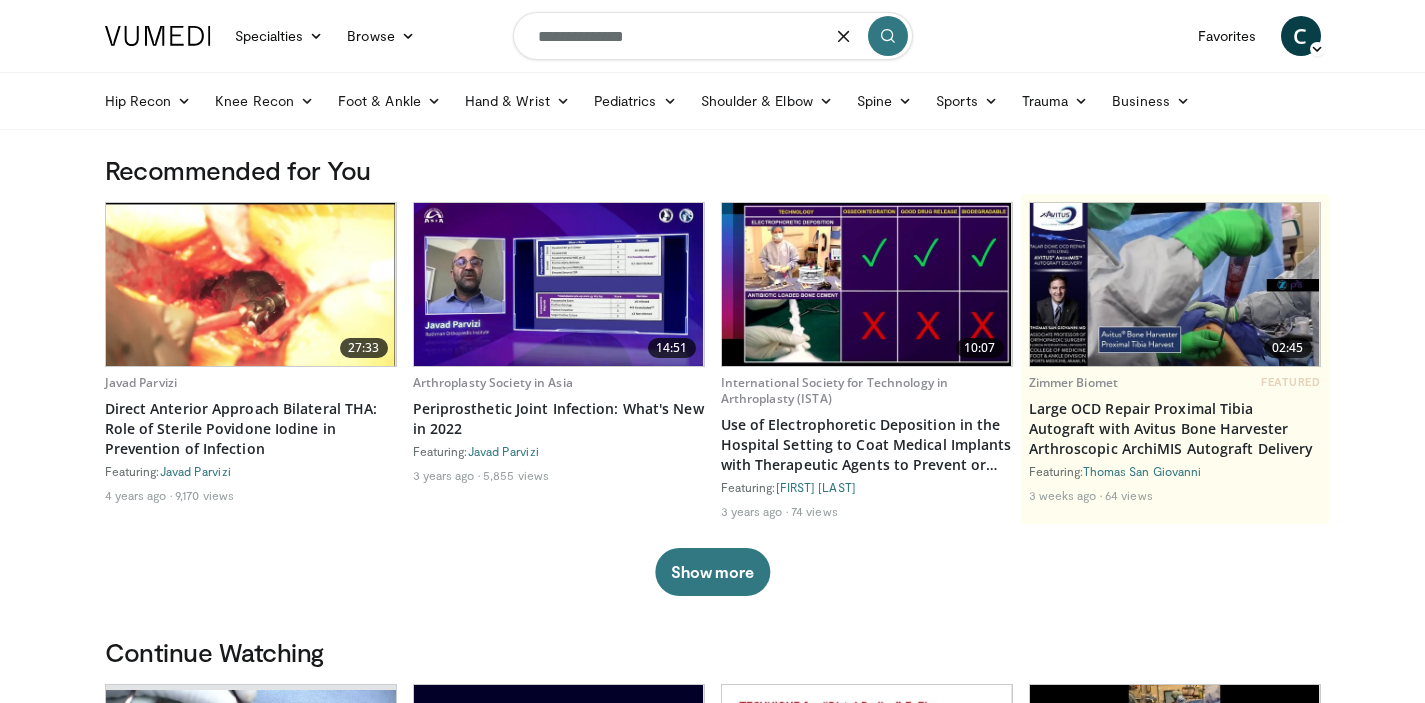 type on "**********" 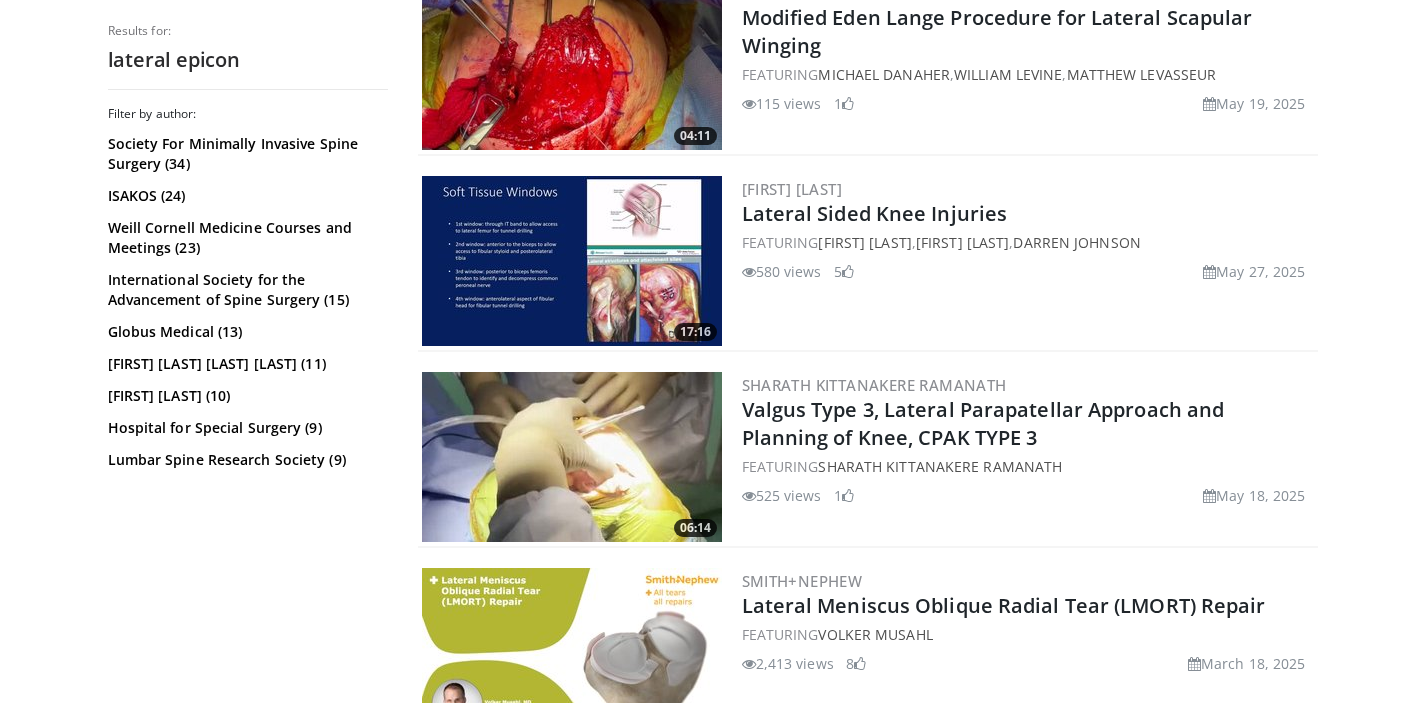 scroll, scrollTop: 0, scrollLeft: 0, axis: both 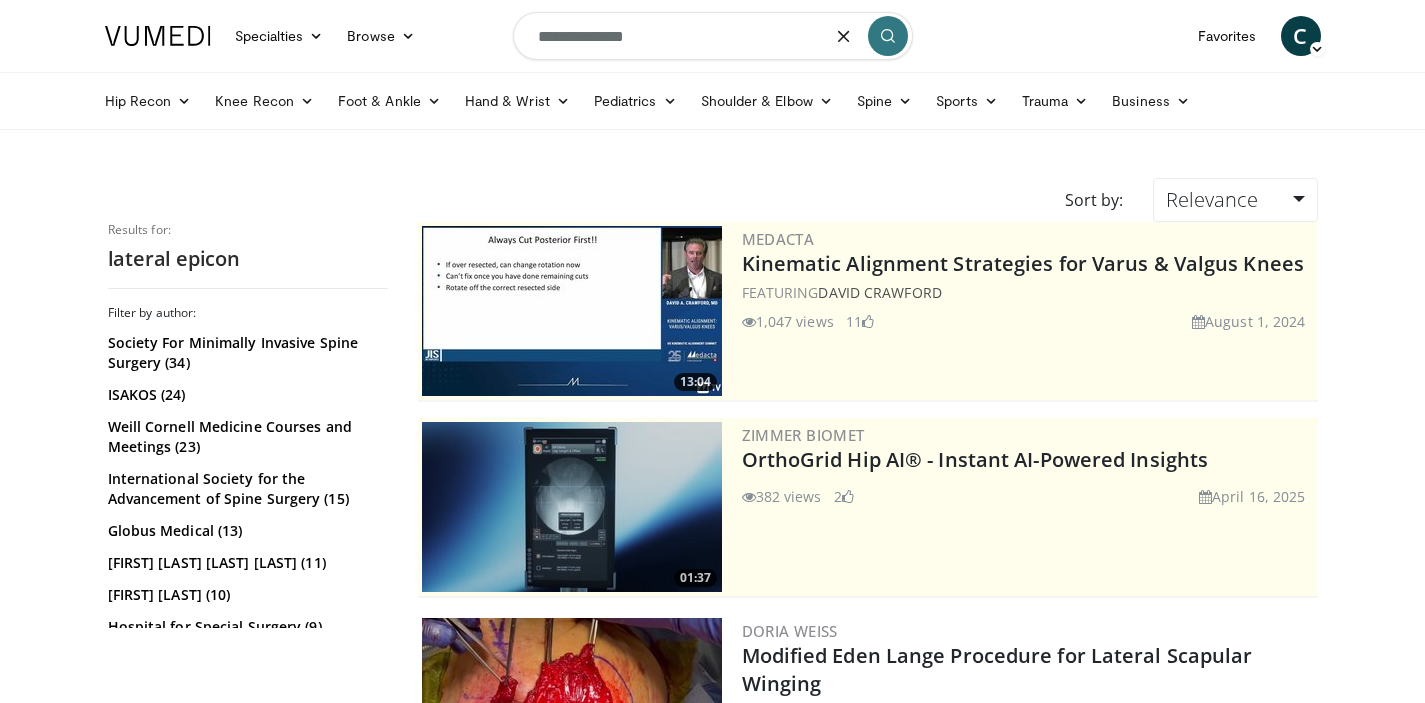 click on "**********" at bounding box center (713, 36) 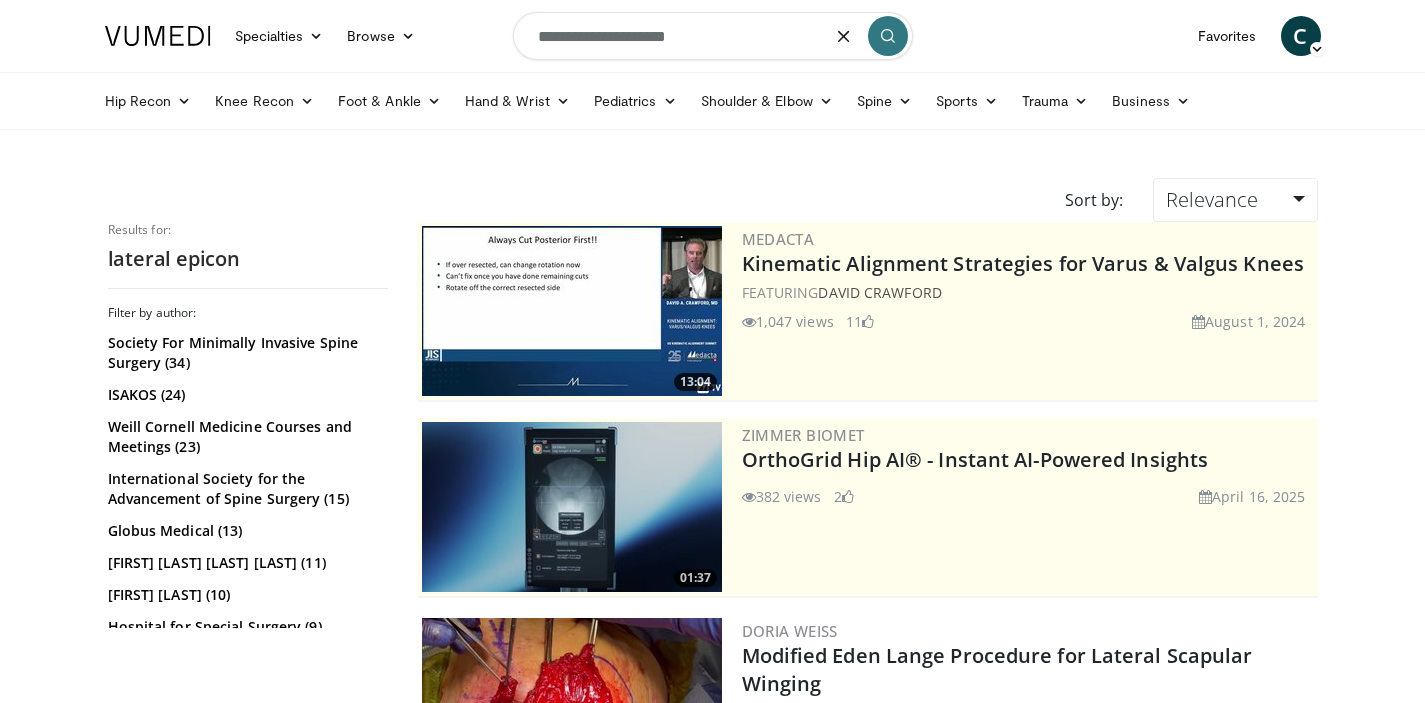 type on "**********" 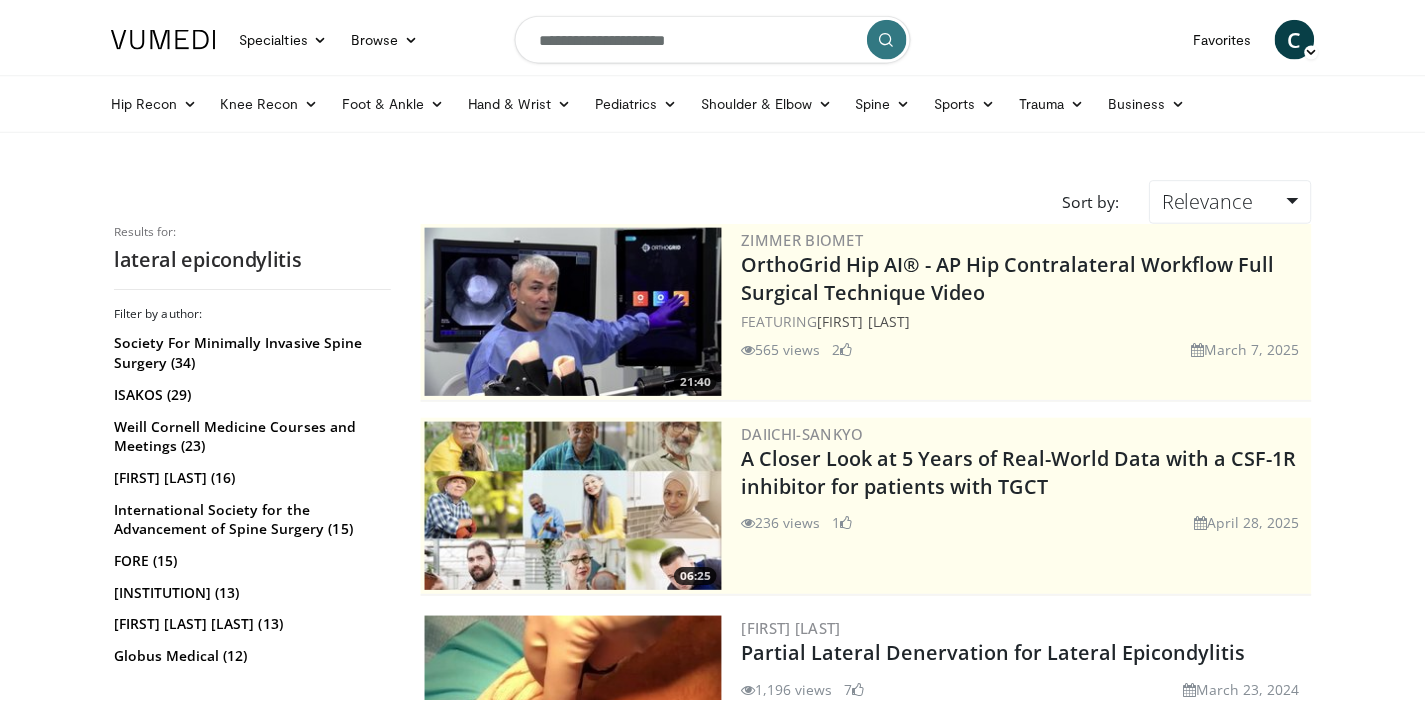 scroll, scrollTop: 0, scrollLeft: 0, axis: both 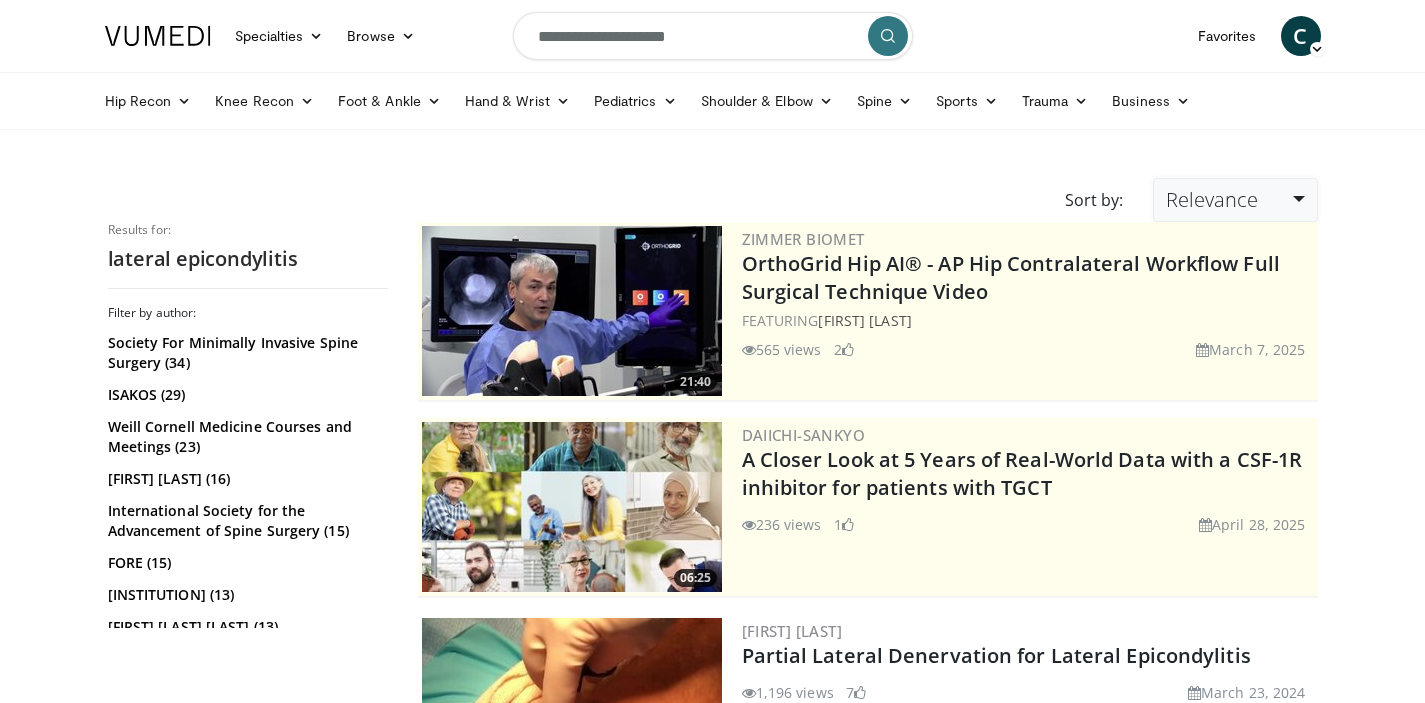 click on "Relevance" at bounding box center [1212, 199] 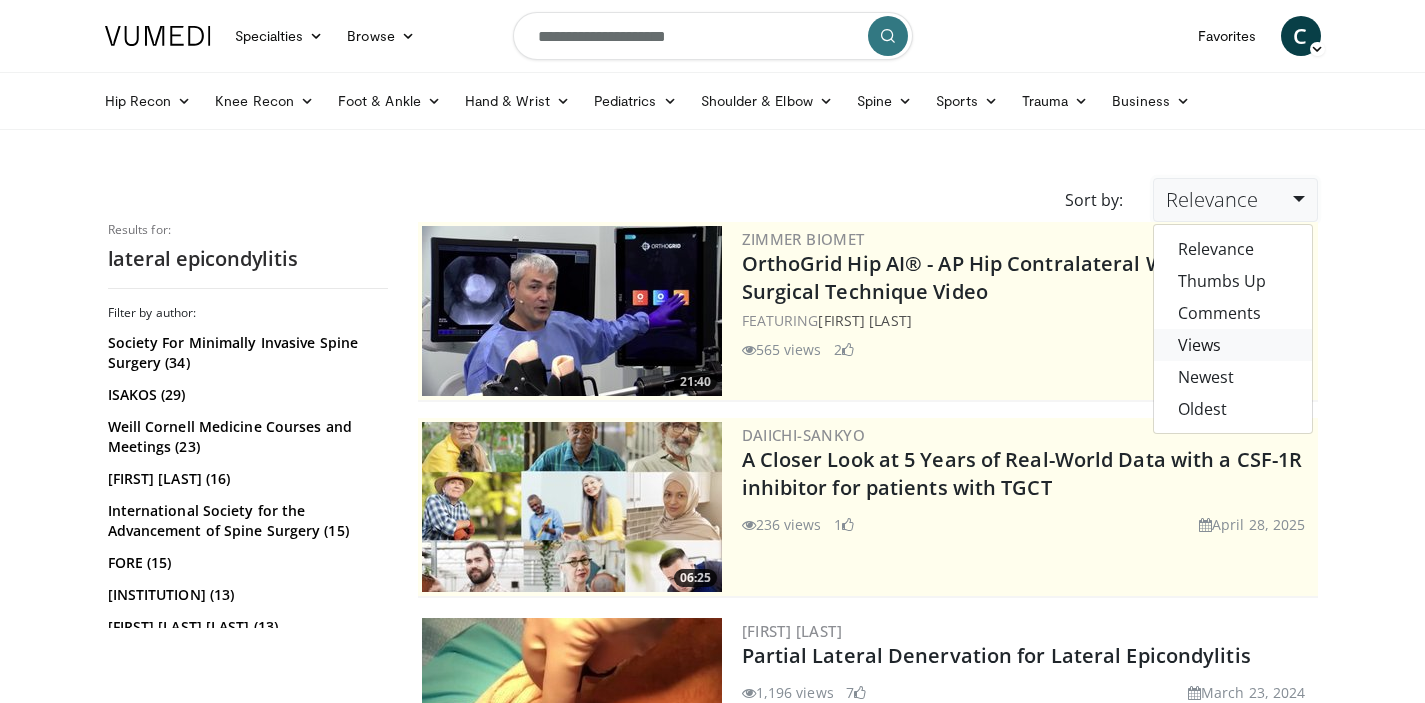 click on "Views" at bounding box center [1233, 345] 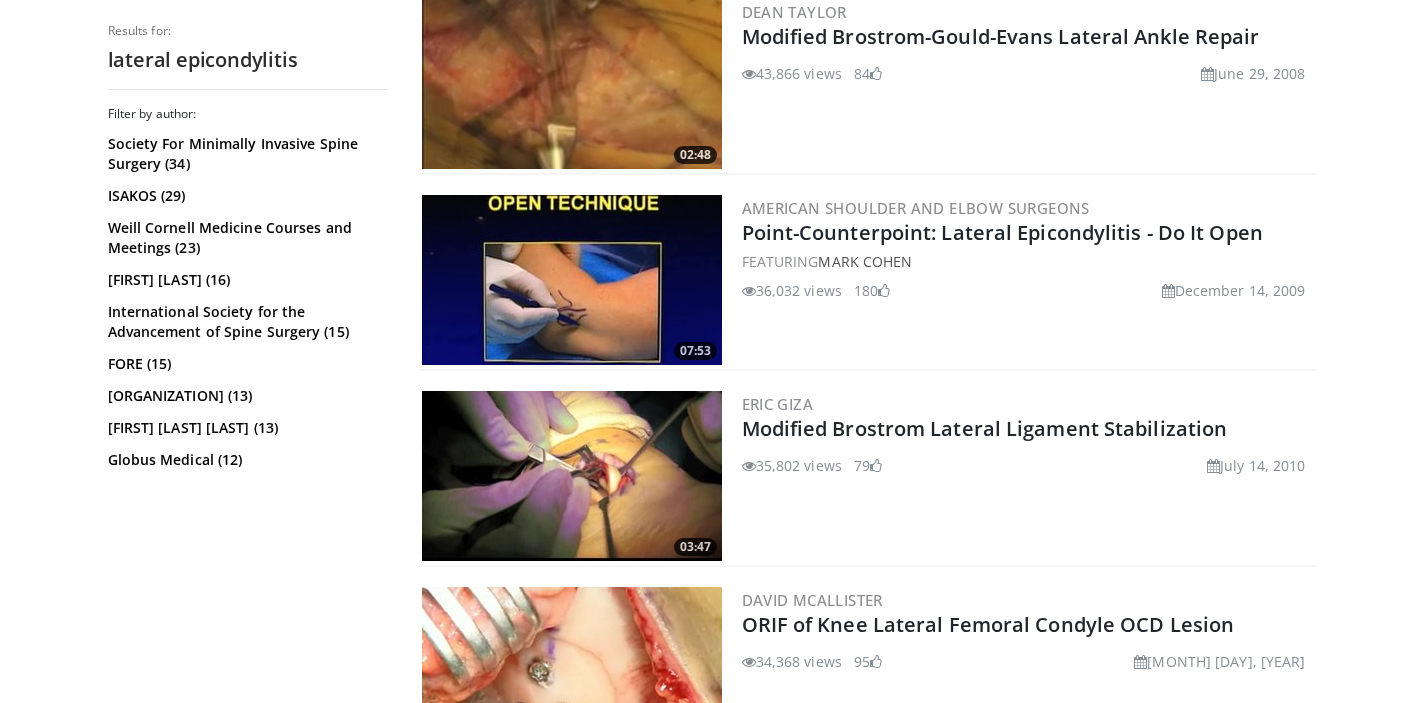 scroll, scrollTop: 622, scrollLeft: 0, axis: vertical 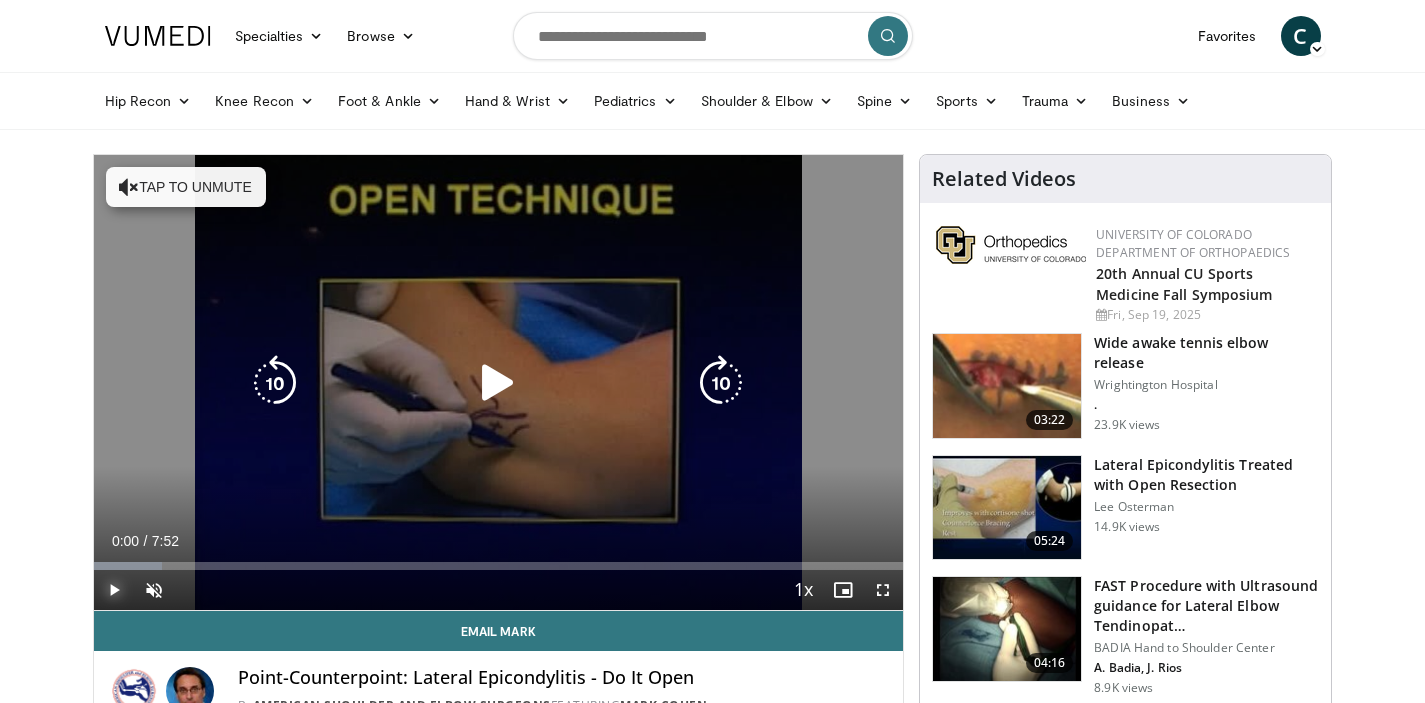 click at bounding box center [114, 590] 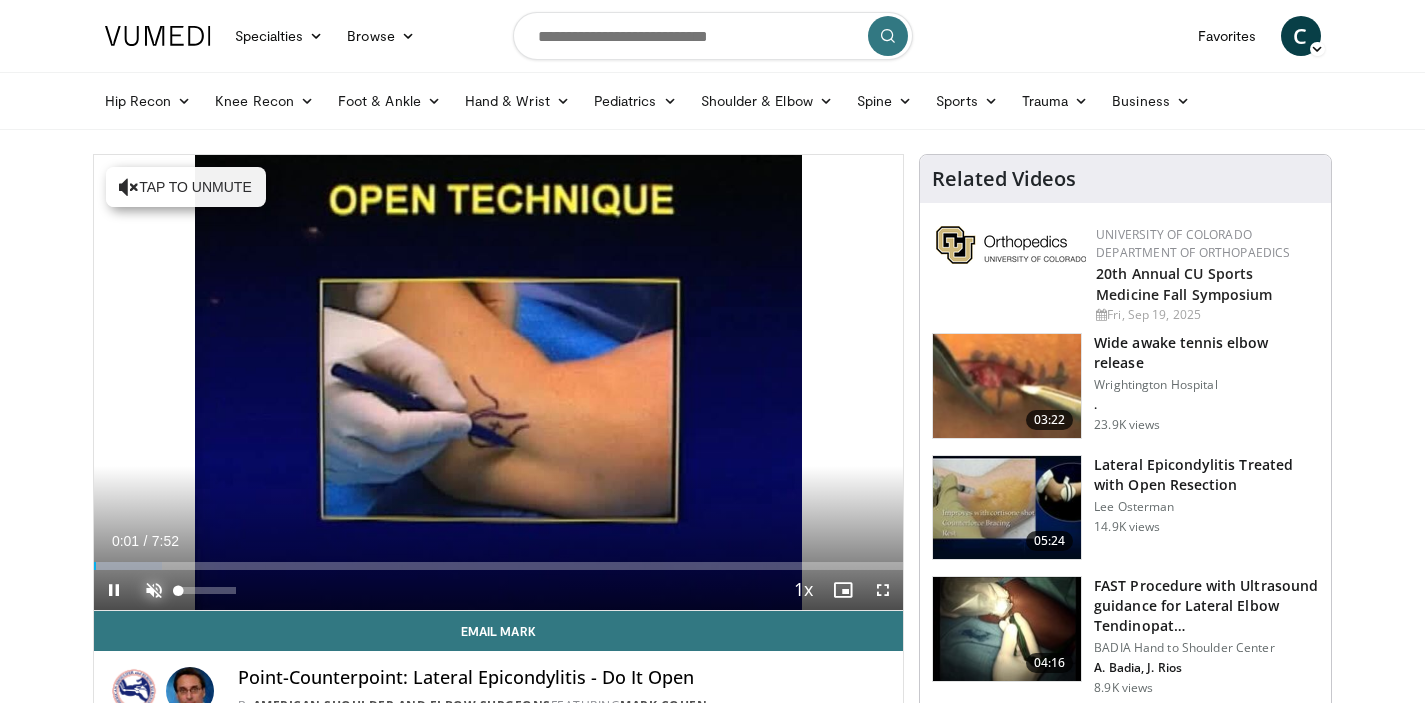 click at bounding box center [154, 590] 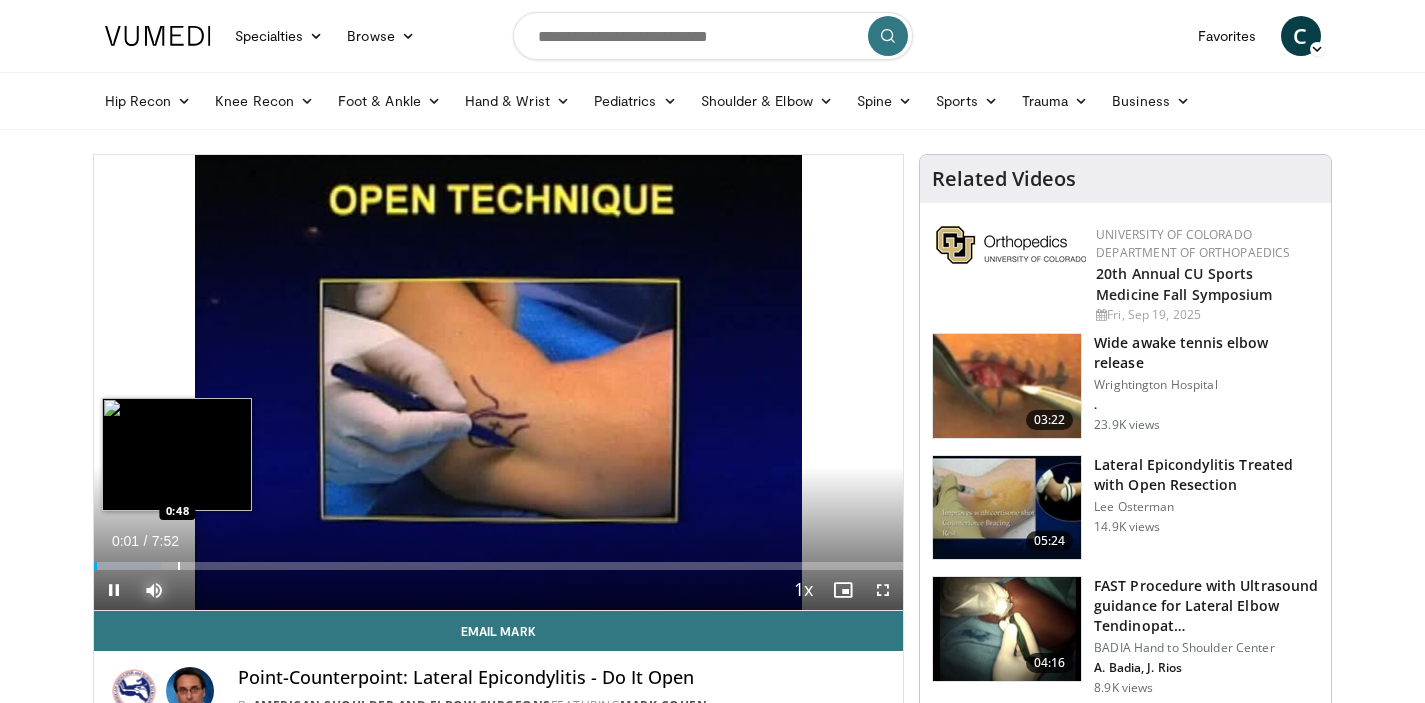 click at bounding box center (179, 566) 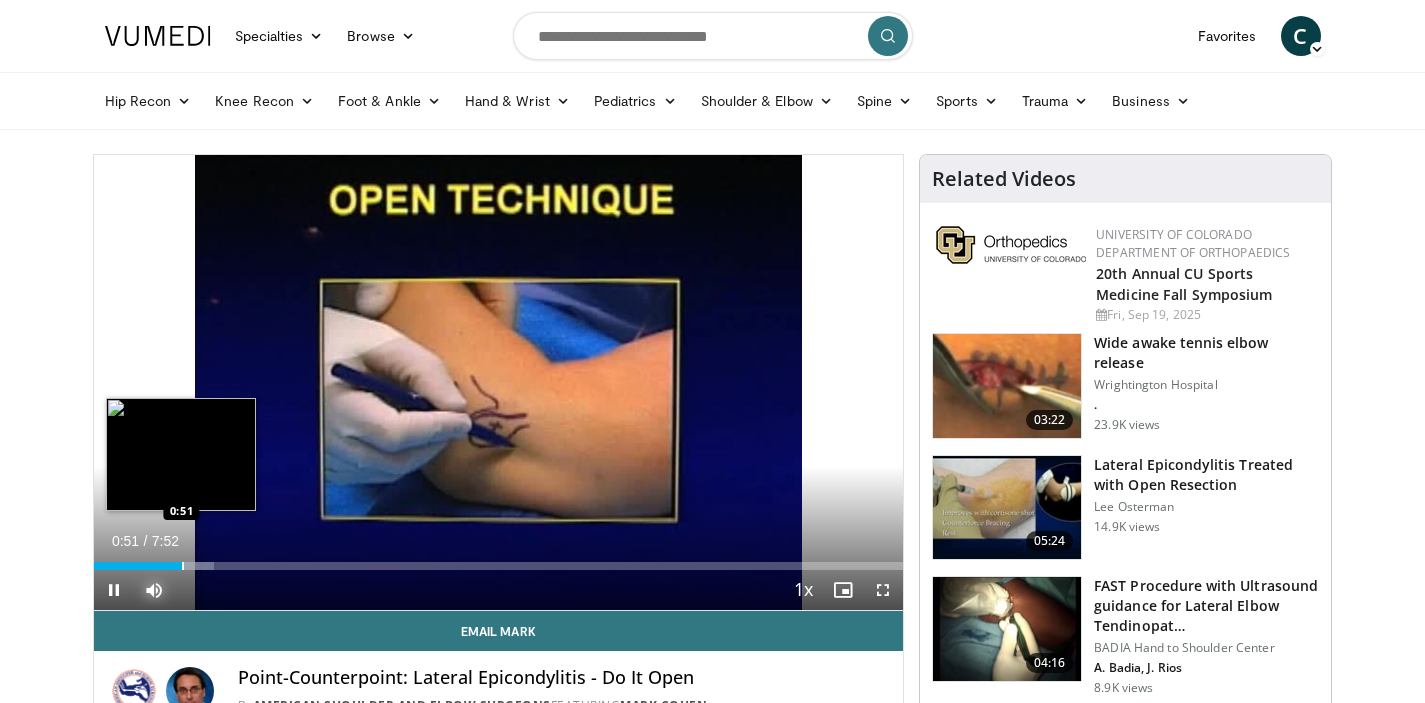 scroll, scrollTop: 66, scrollLeft: 0, axis: vertical 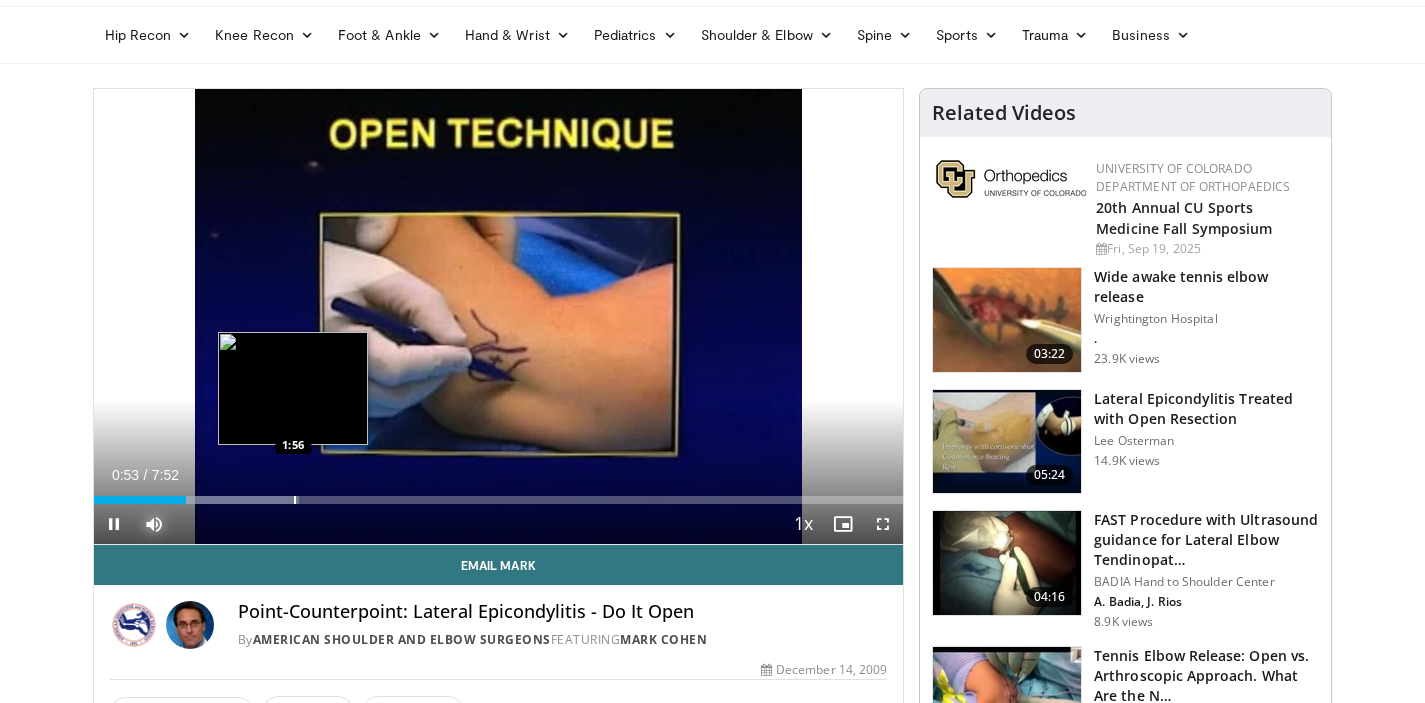 click on "Loaded :  25.35% 0:54 1:56" at bounding box center [499, 500] 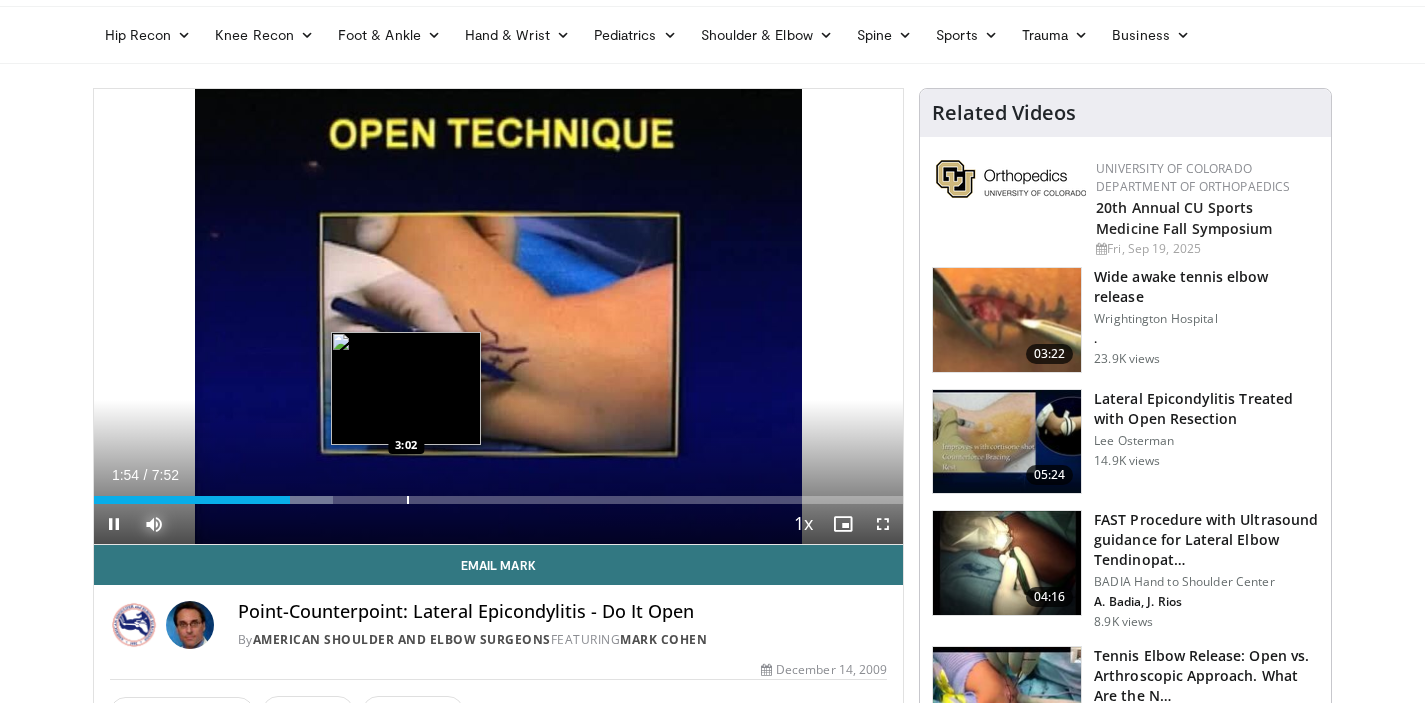 click on "Loaded :  29.57% 1:54 3:02" at bounding box center (499, 494) 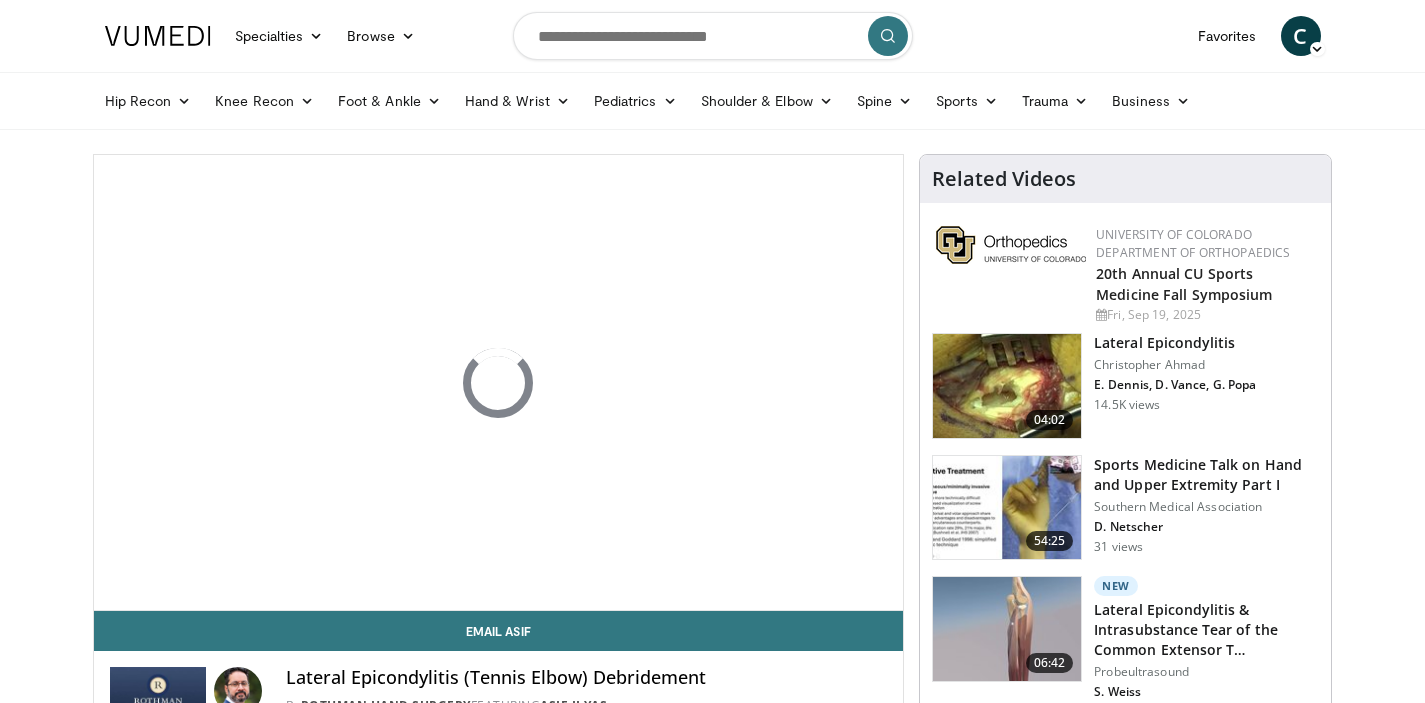 scroll, scrollTop: 0, scrollLeft: 0, axis: both 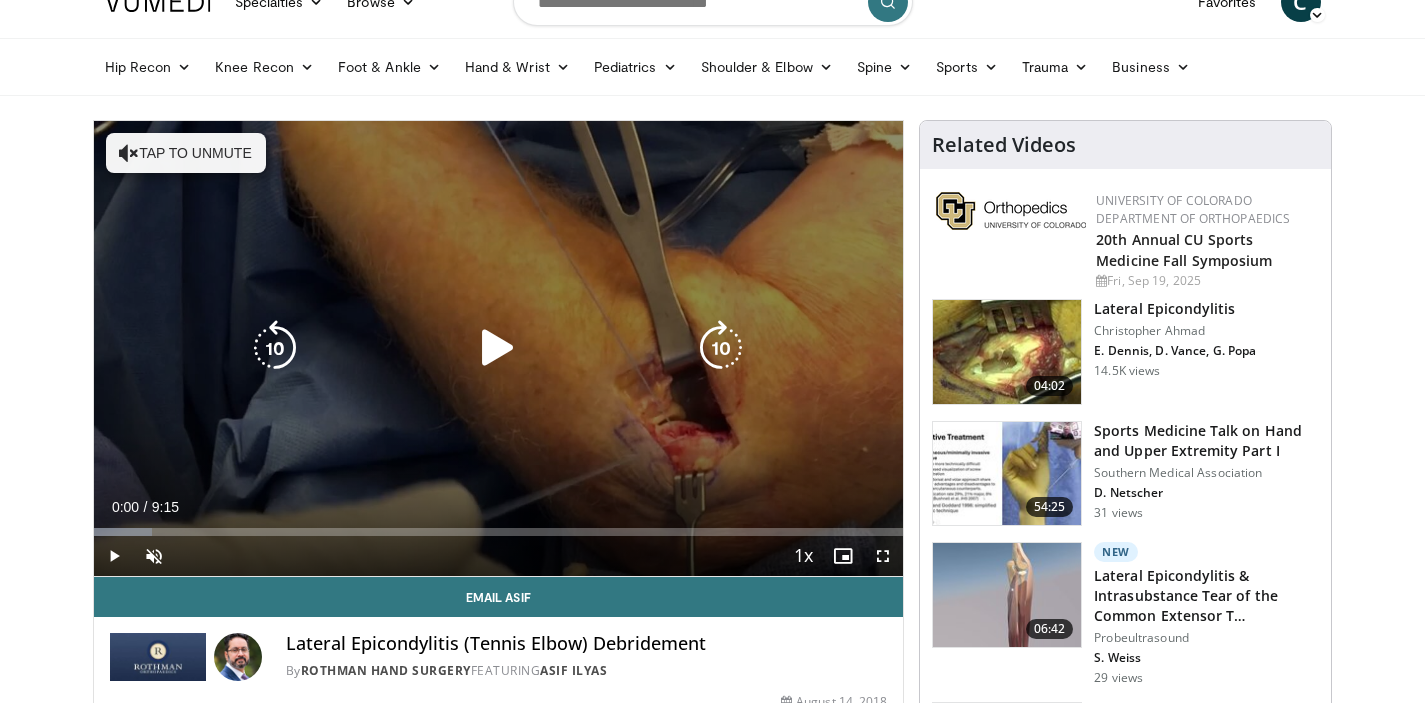 click at bounding box center (498, 348) 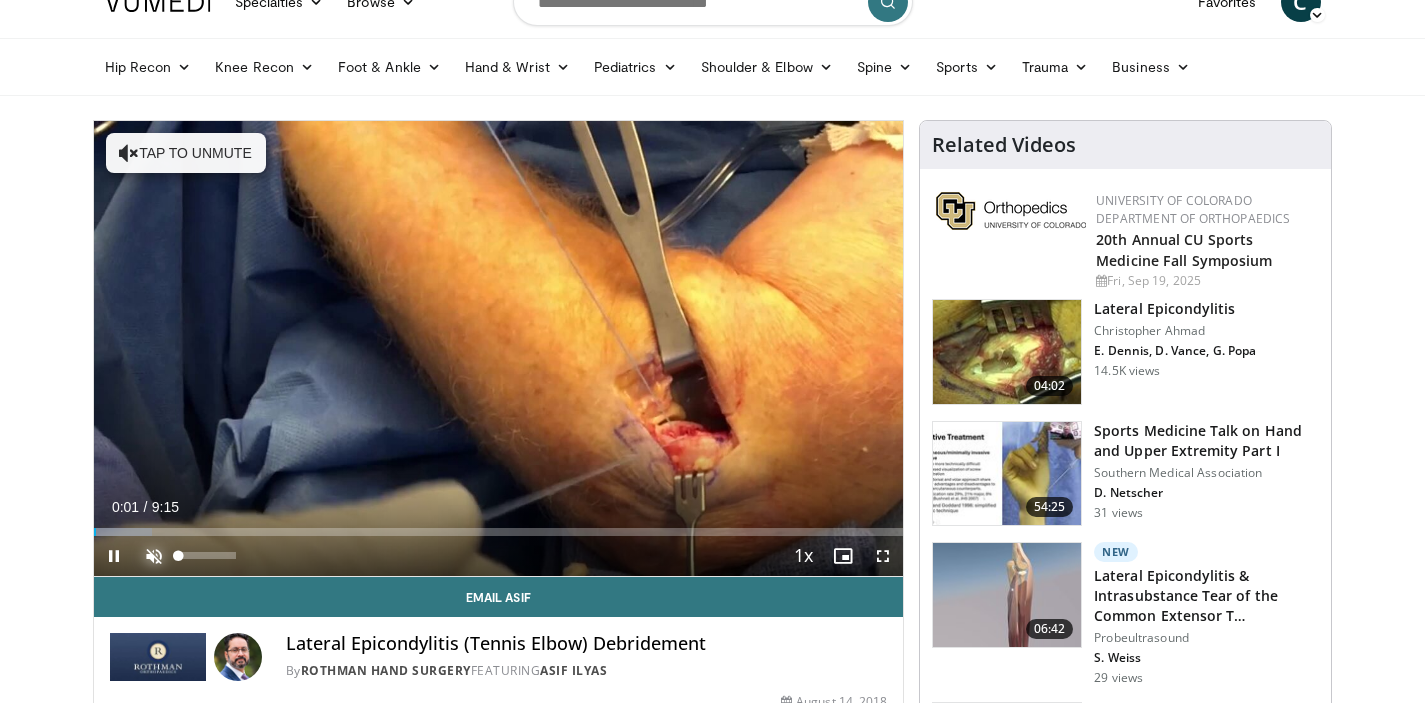 click at bounding box center [154, 556] 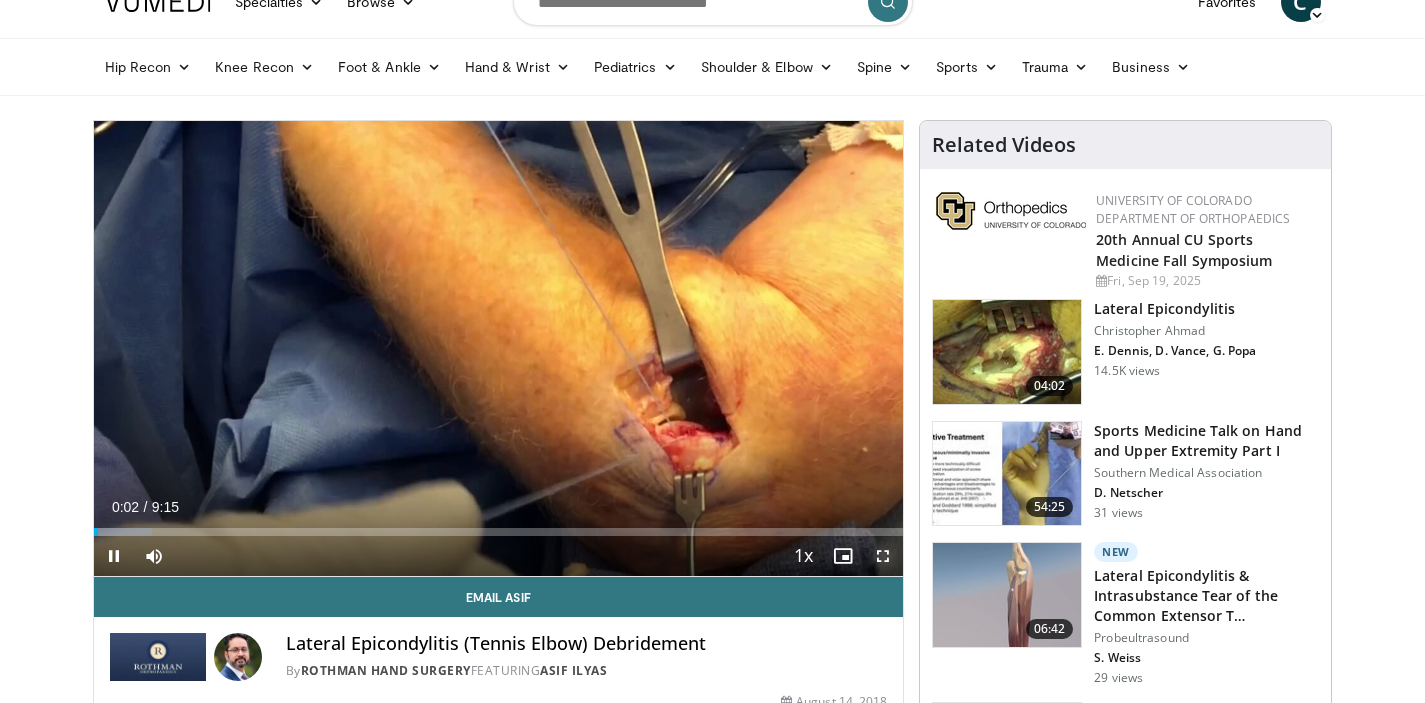 click at bounding box center [883, 556] 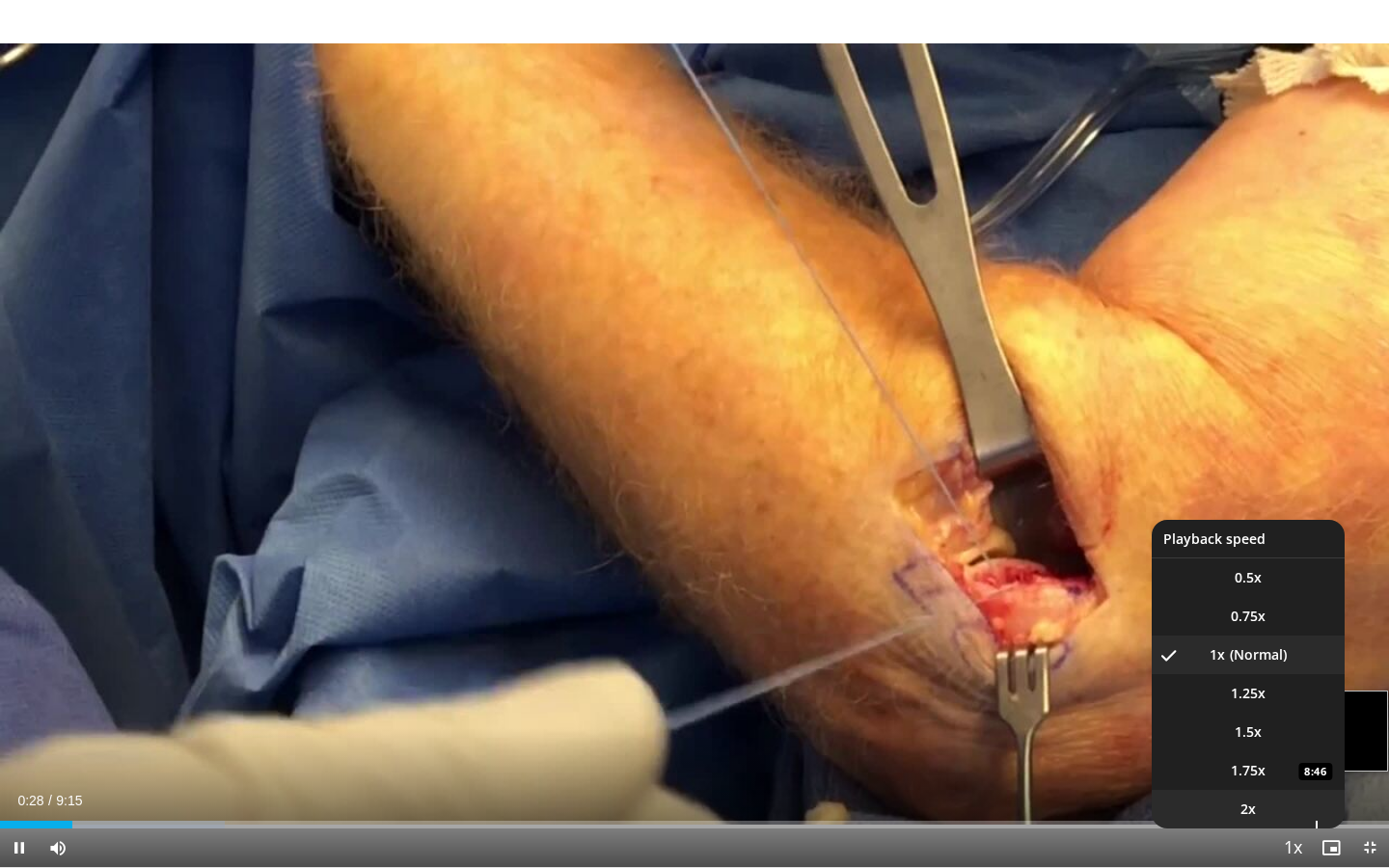 click on "2x" at bounding box center (1248, 809) 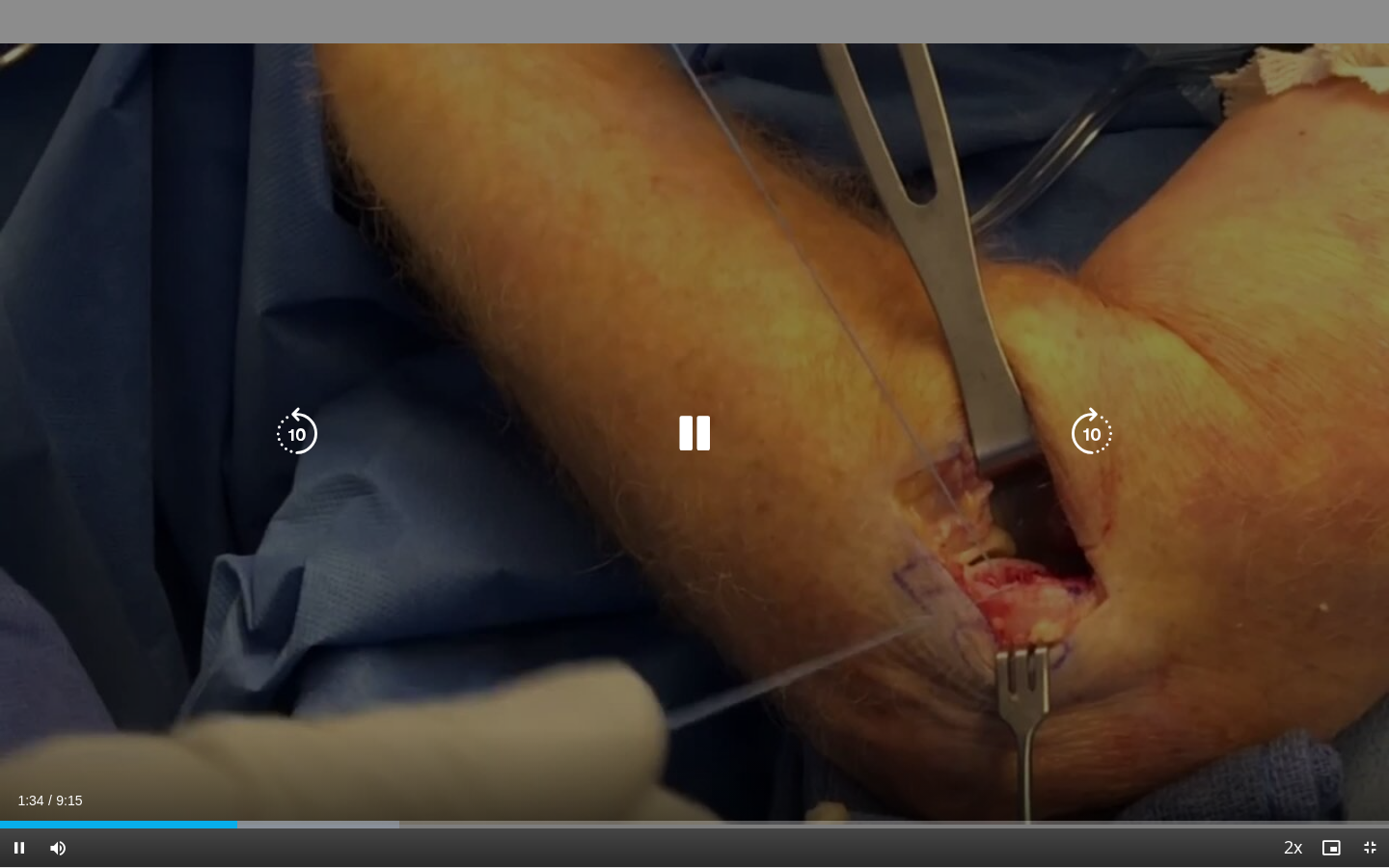 click at bounding box center (694, 434) 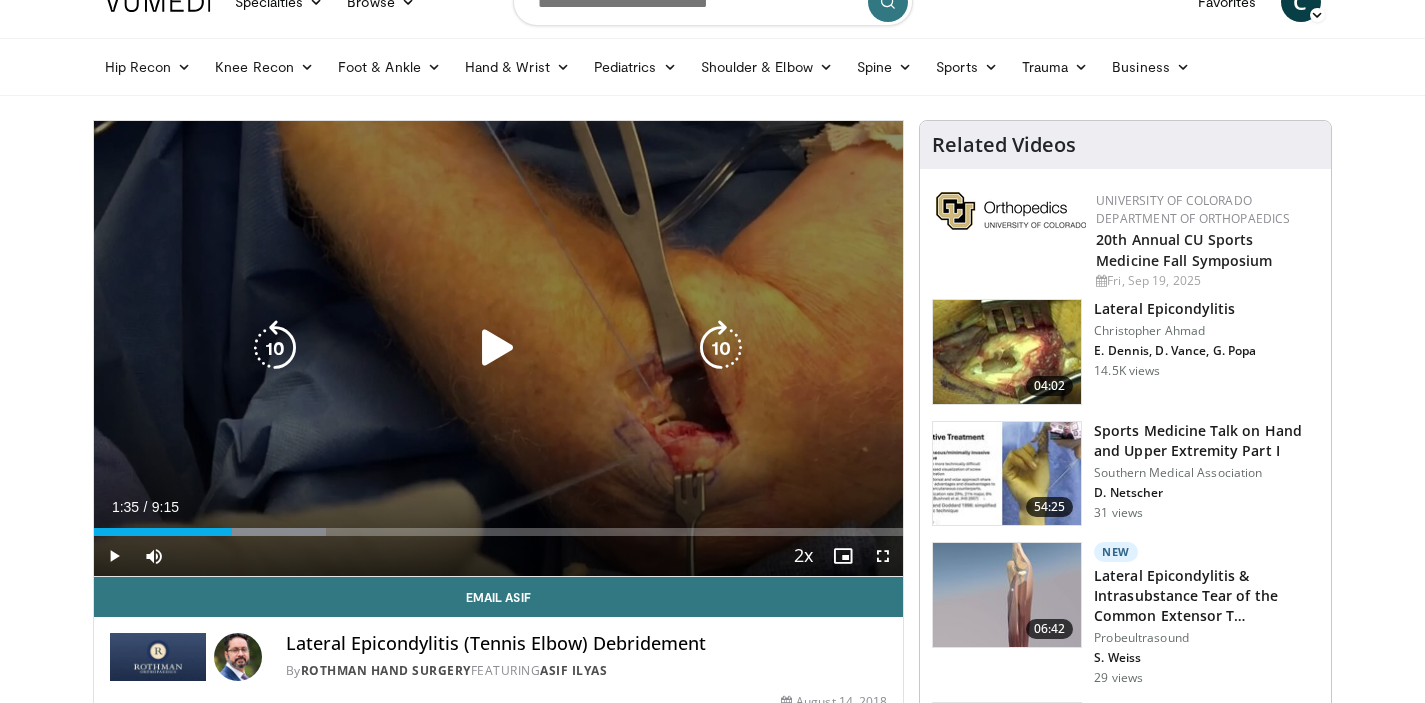 click at bounding box center (498, 348) 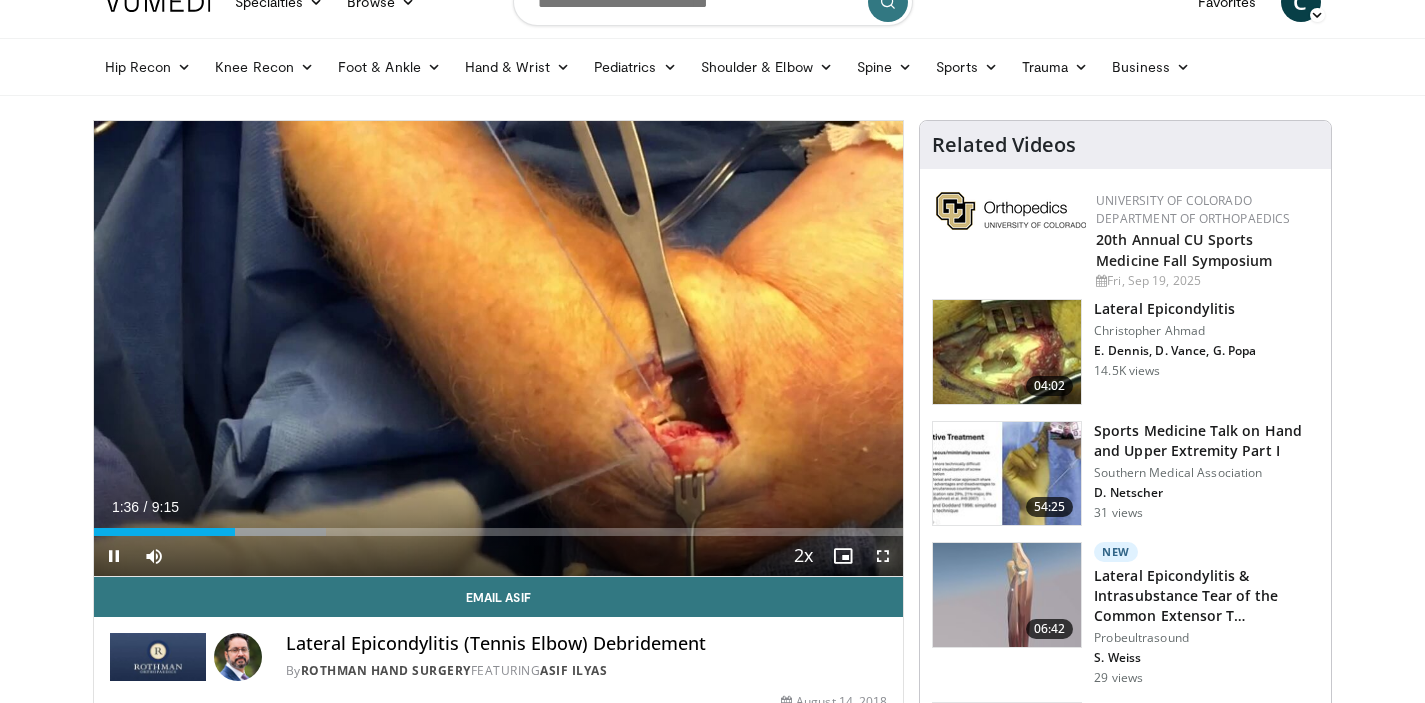 click at bounding box center (883, 556) 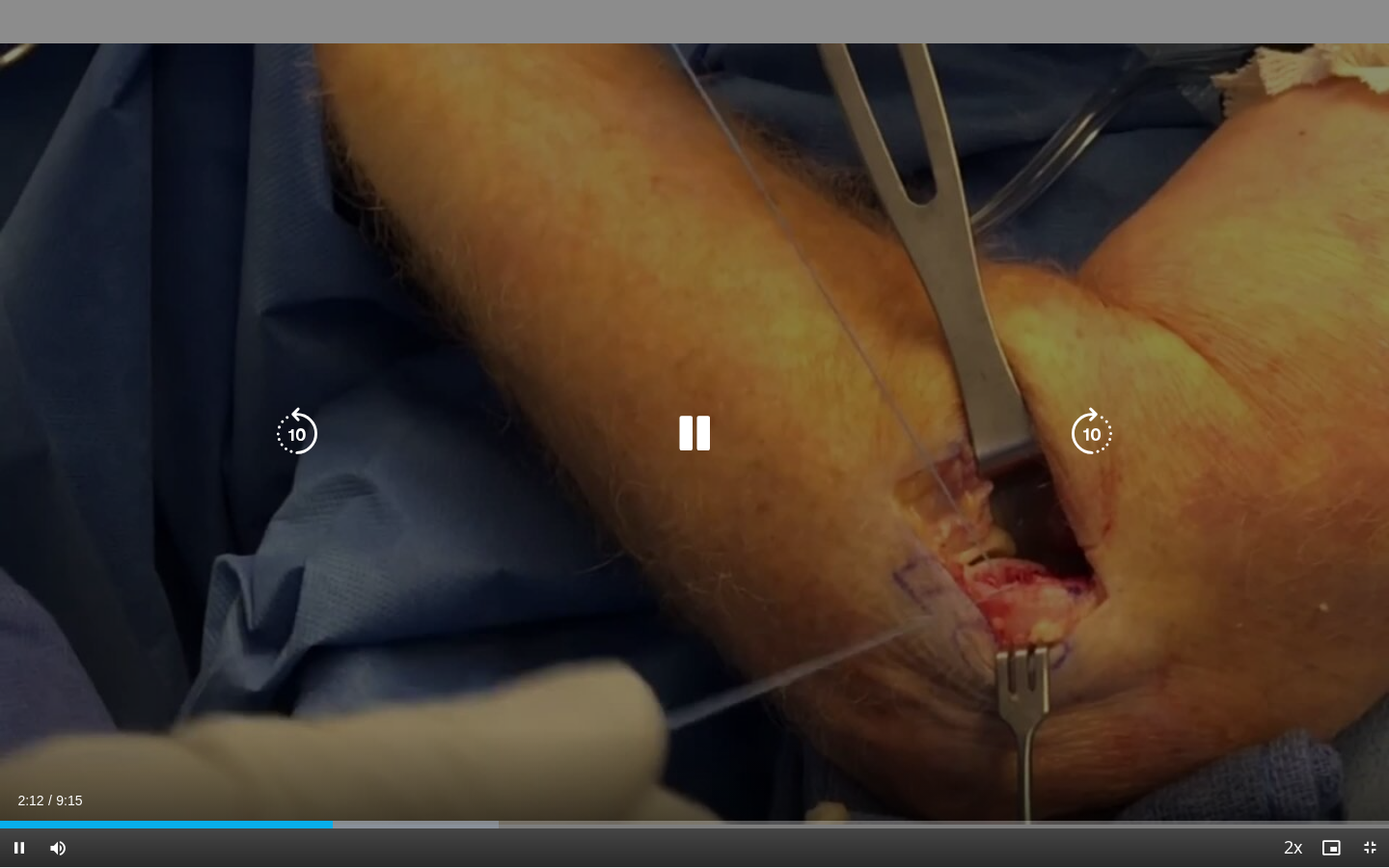 click at bounding box center [694, 434] 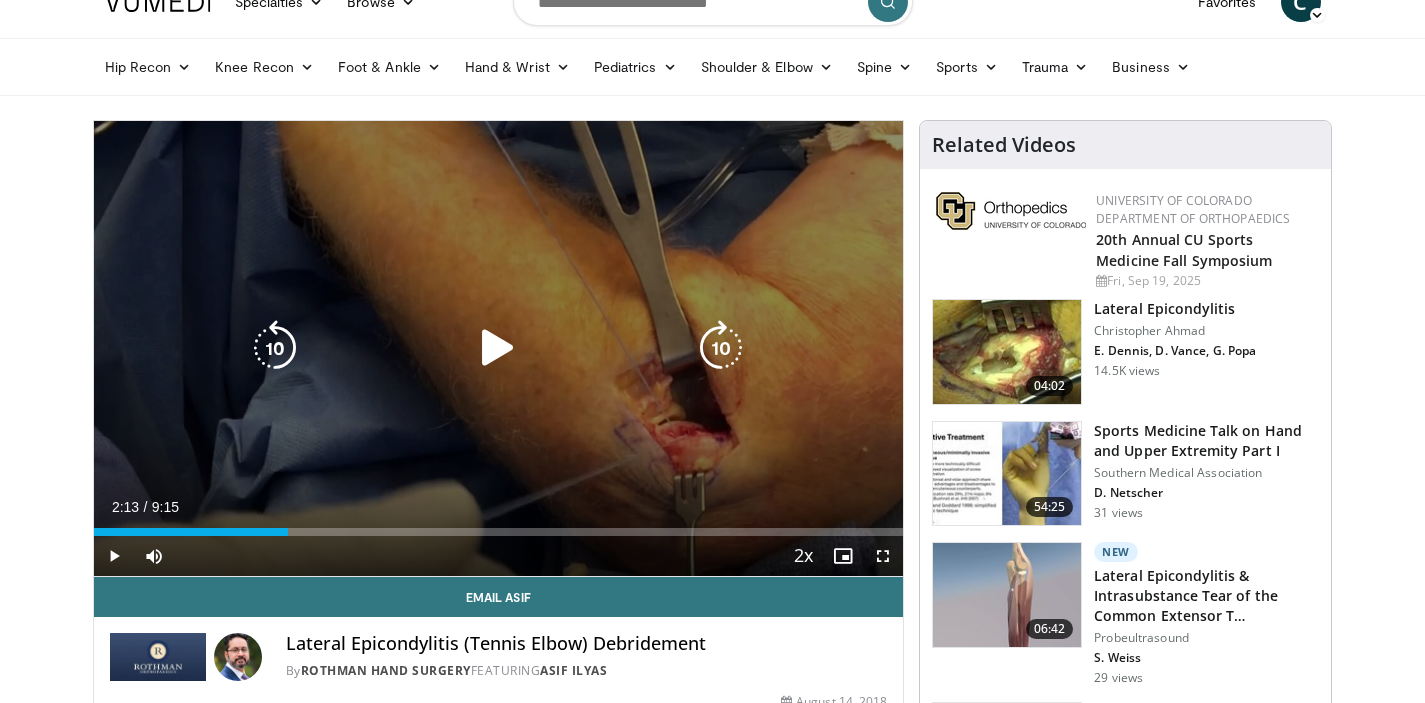 click at bounding box center [498, 348] 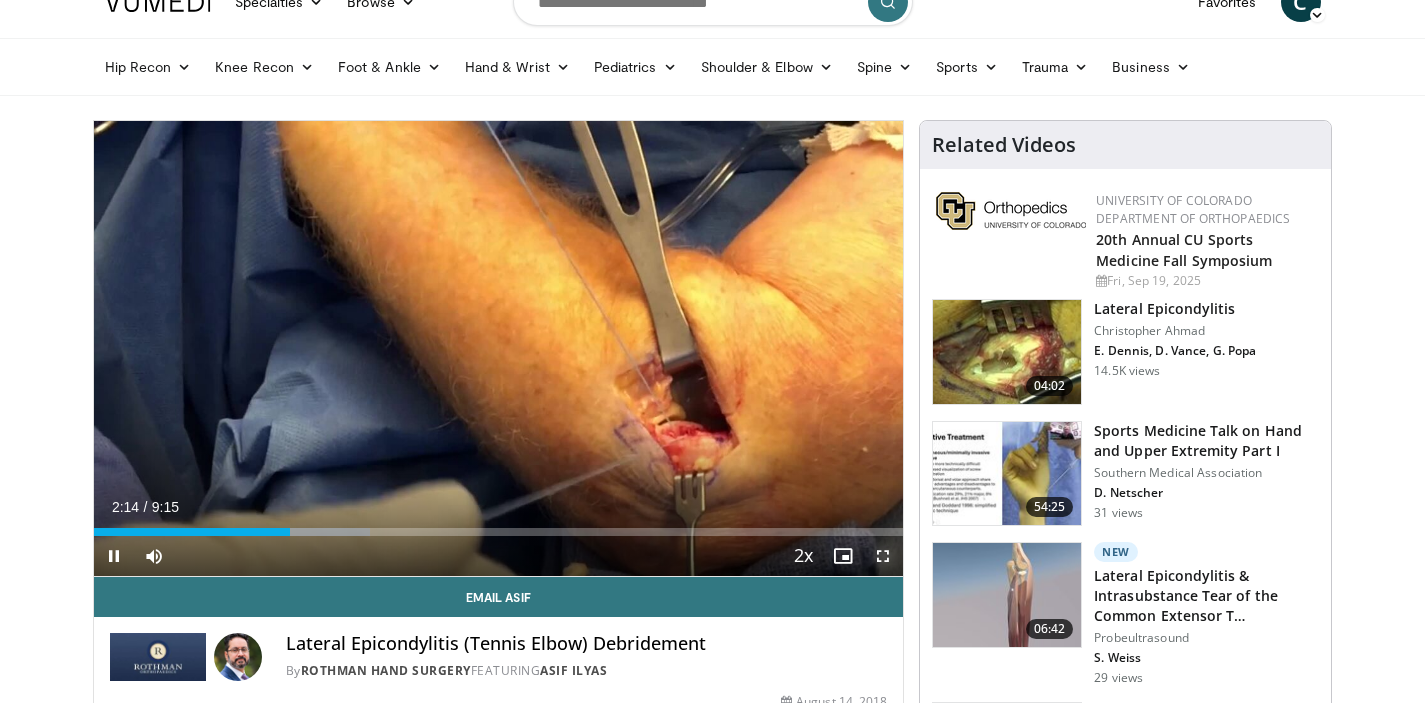 click at bounding box center [883, 556] 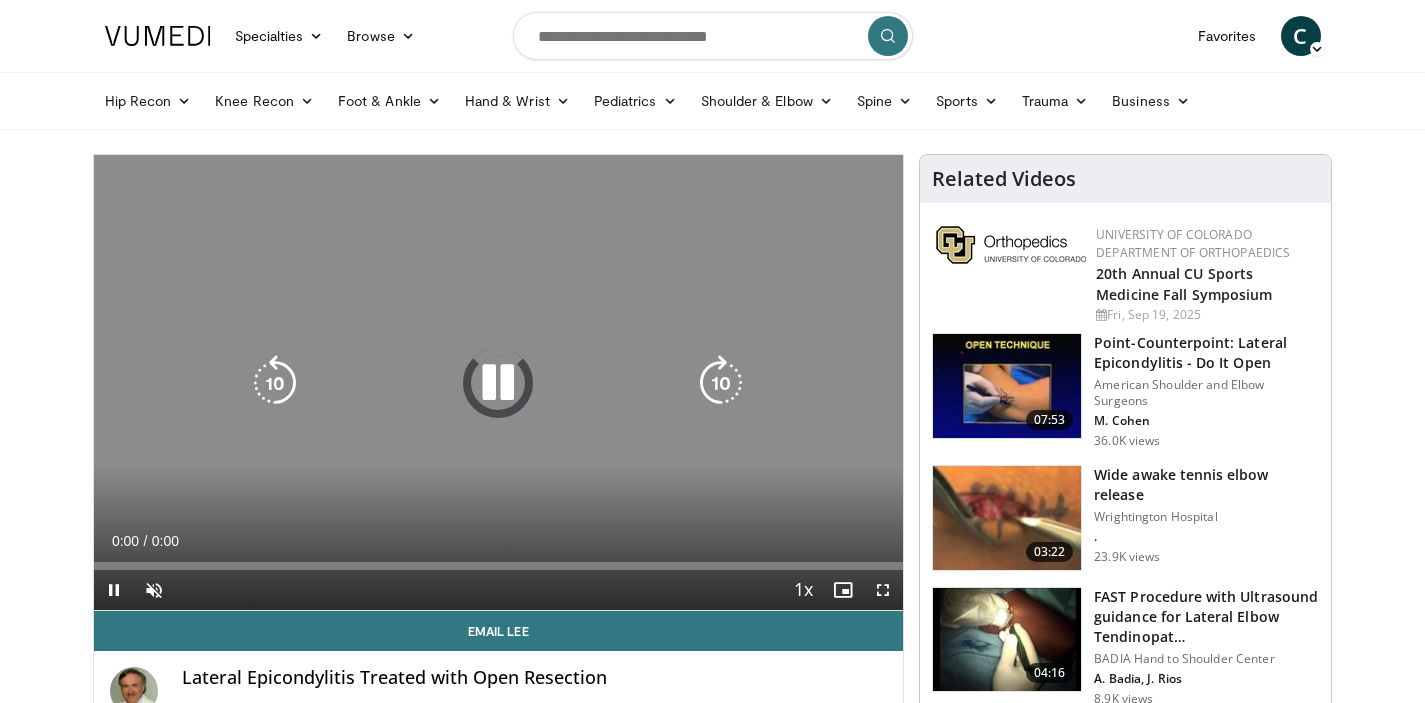 scroll, scrollTop: 54, scrollLeft: 0, axis: vertical 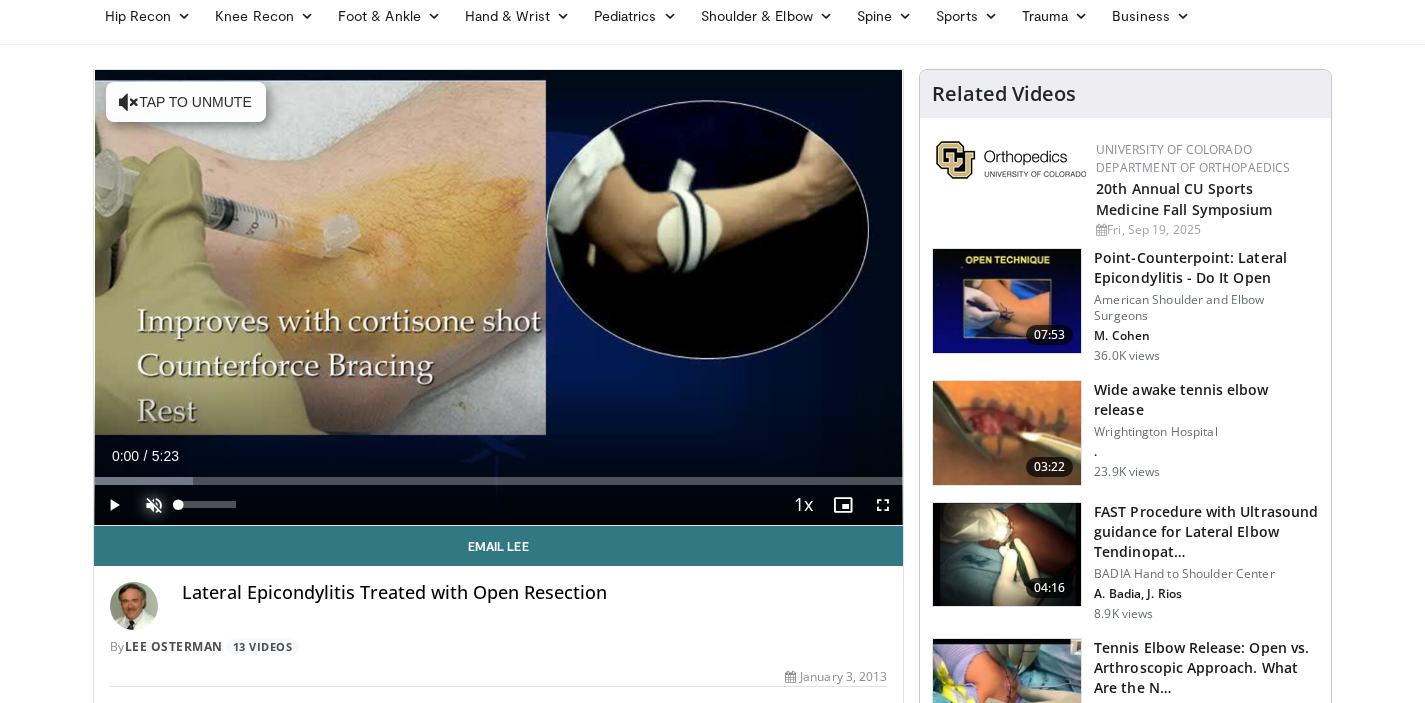 click at bounding box center (154, 505) 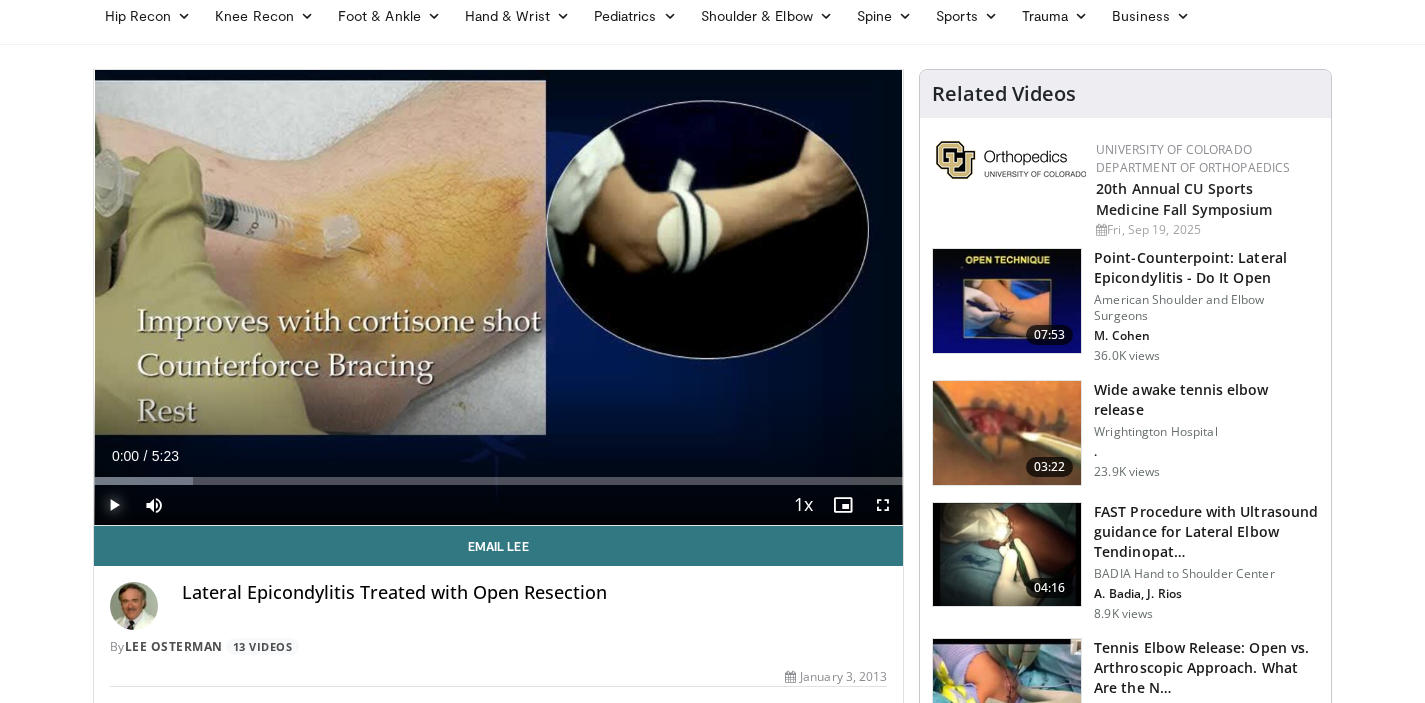 click at bounding box center [114, 505] 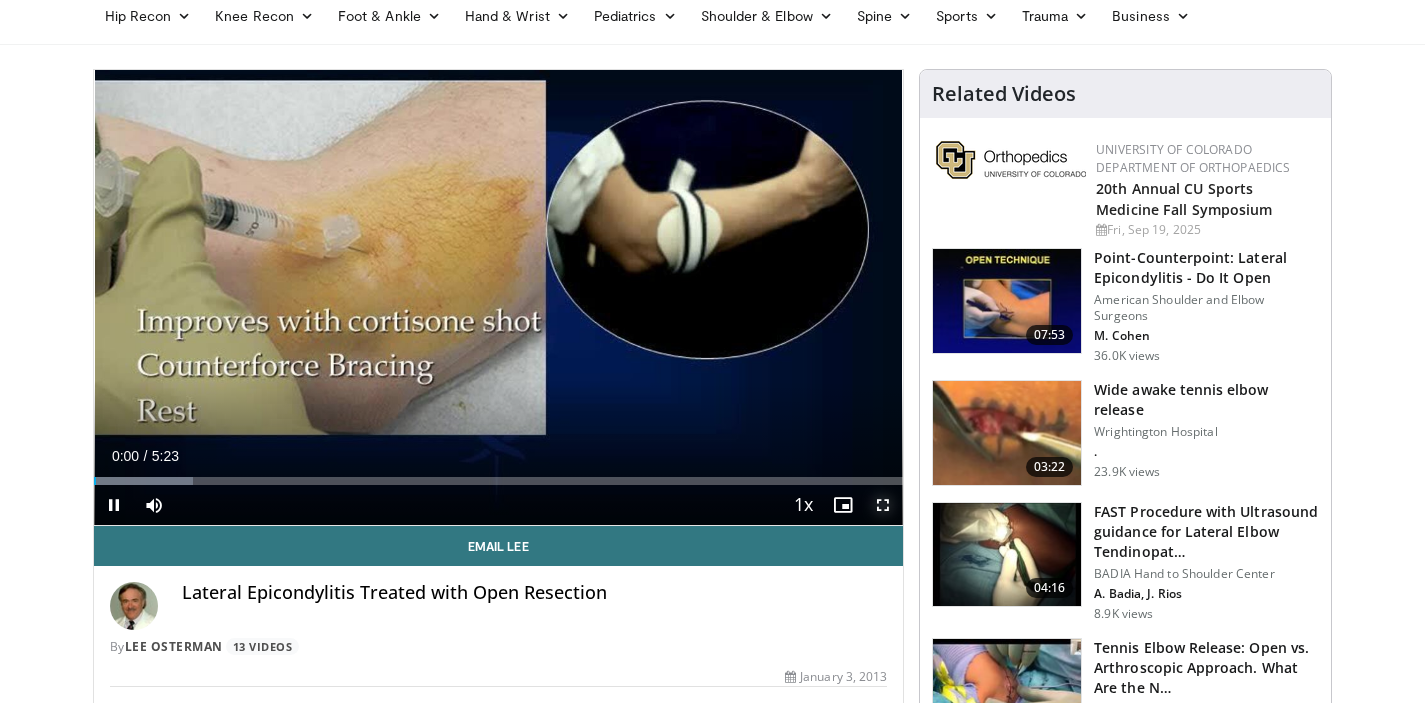 click at bounding box center (883, 505) 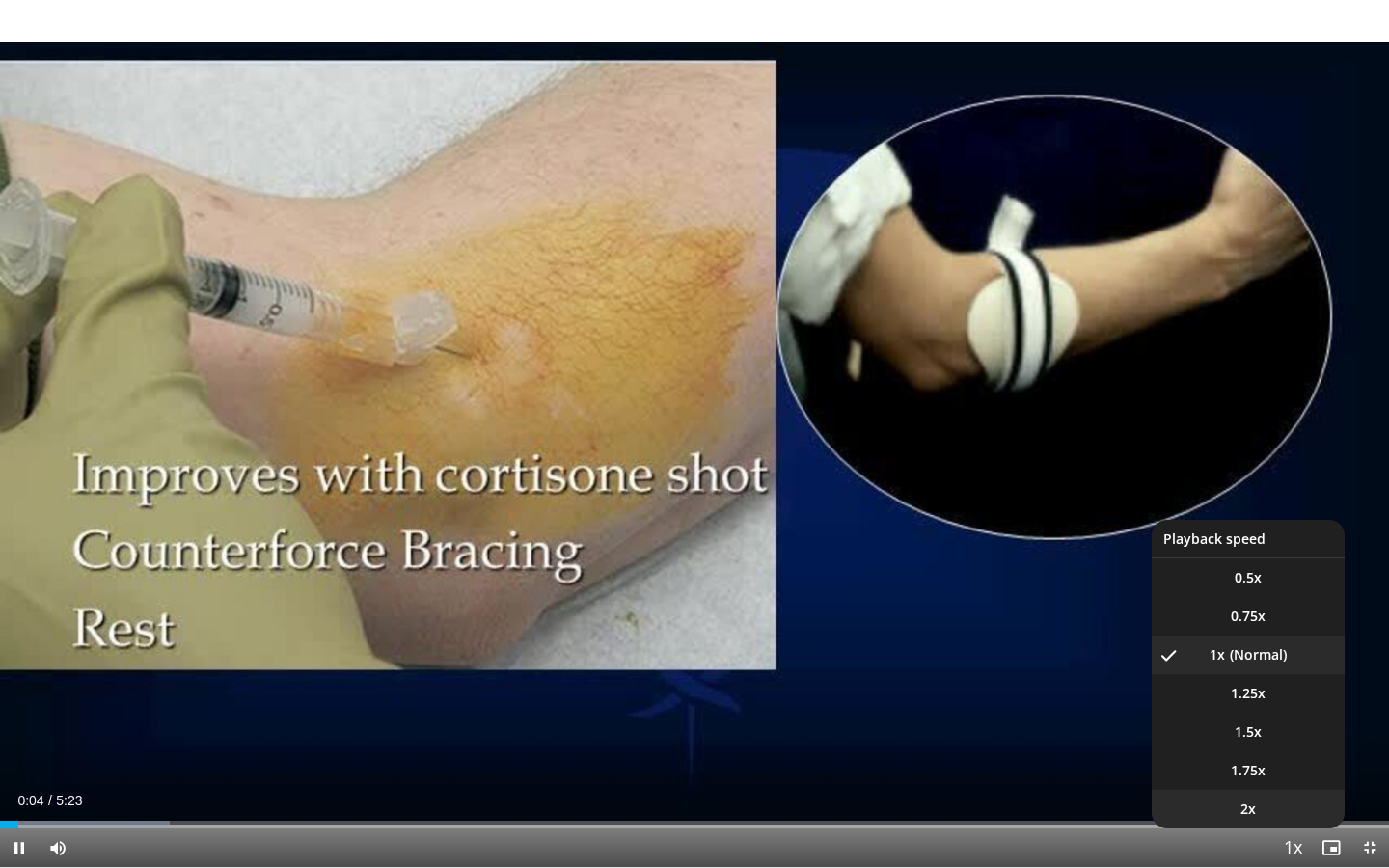 click on "2x" at bounding box center [1248, 809] 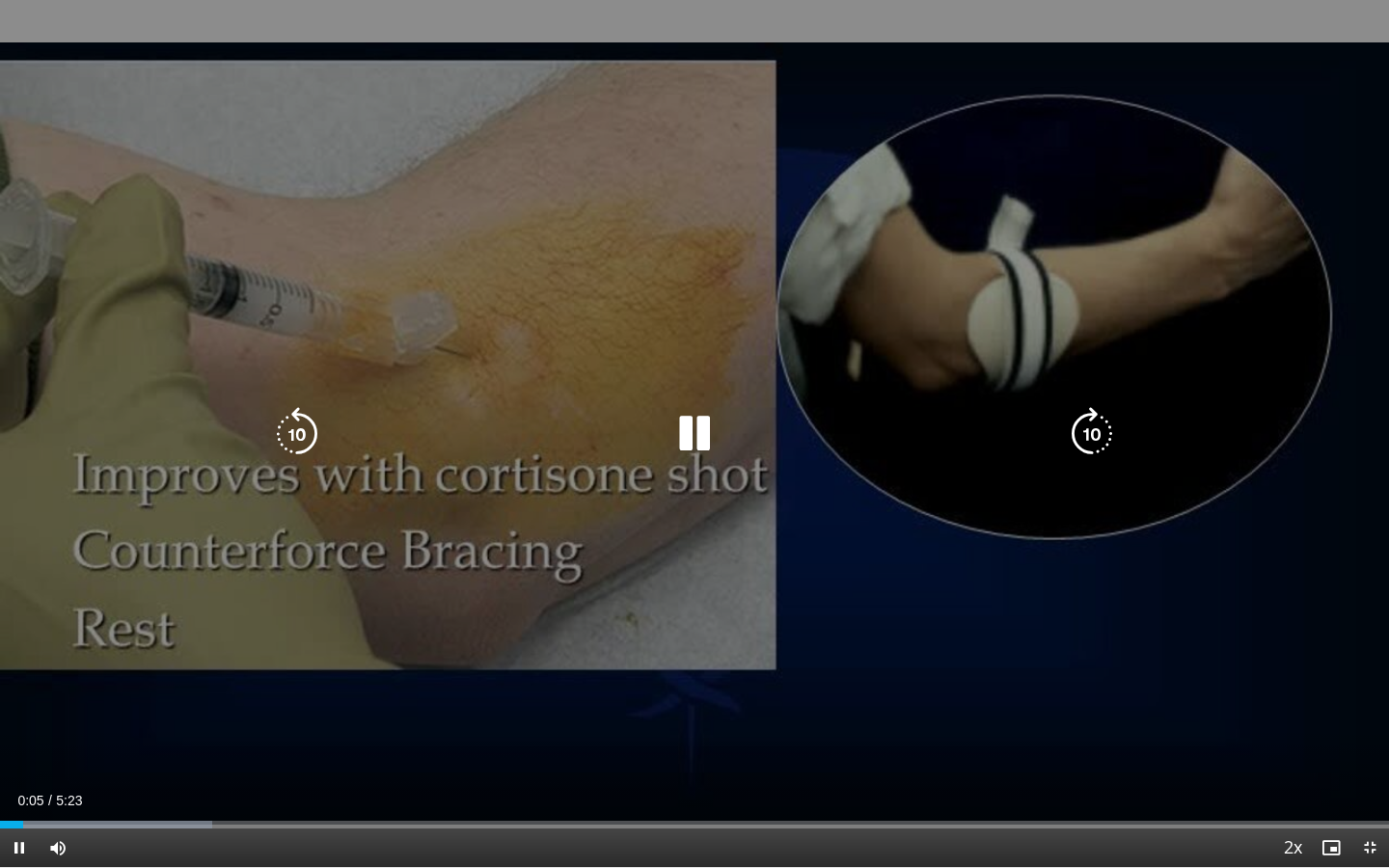 type 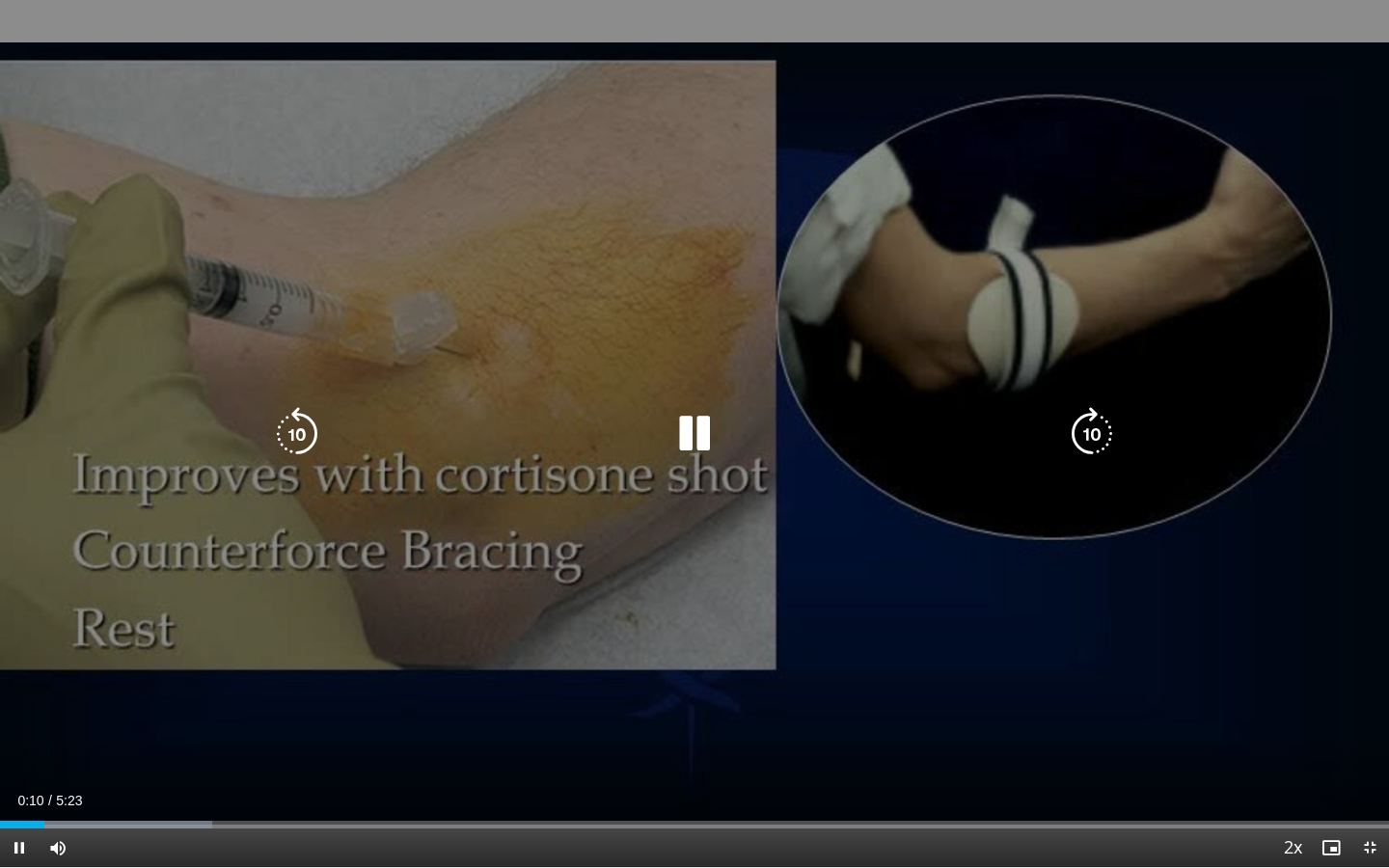 click at bounding box center [1092, 434] 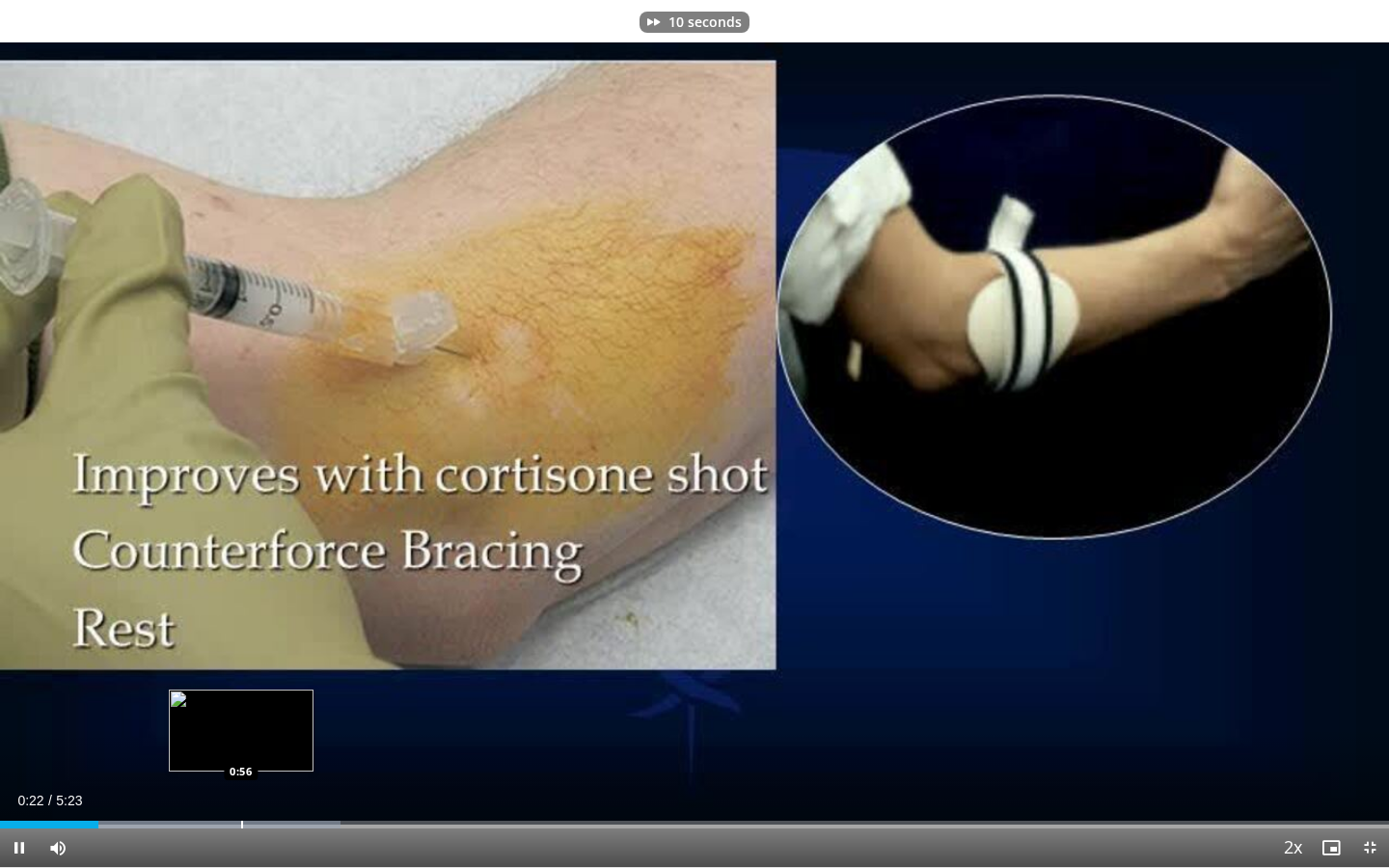 click at bounding box center [242, 825] 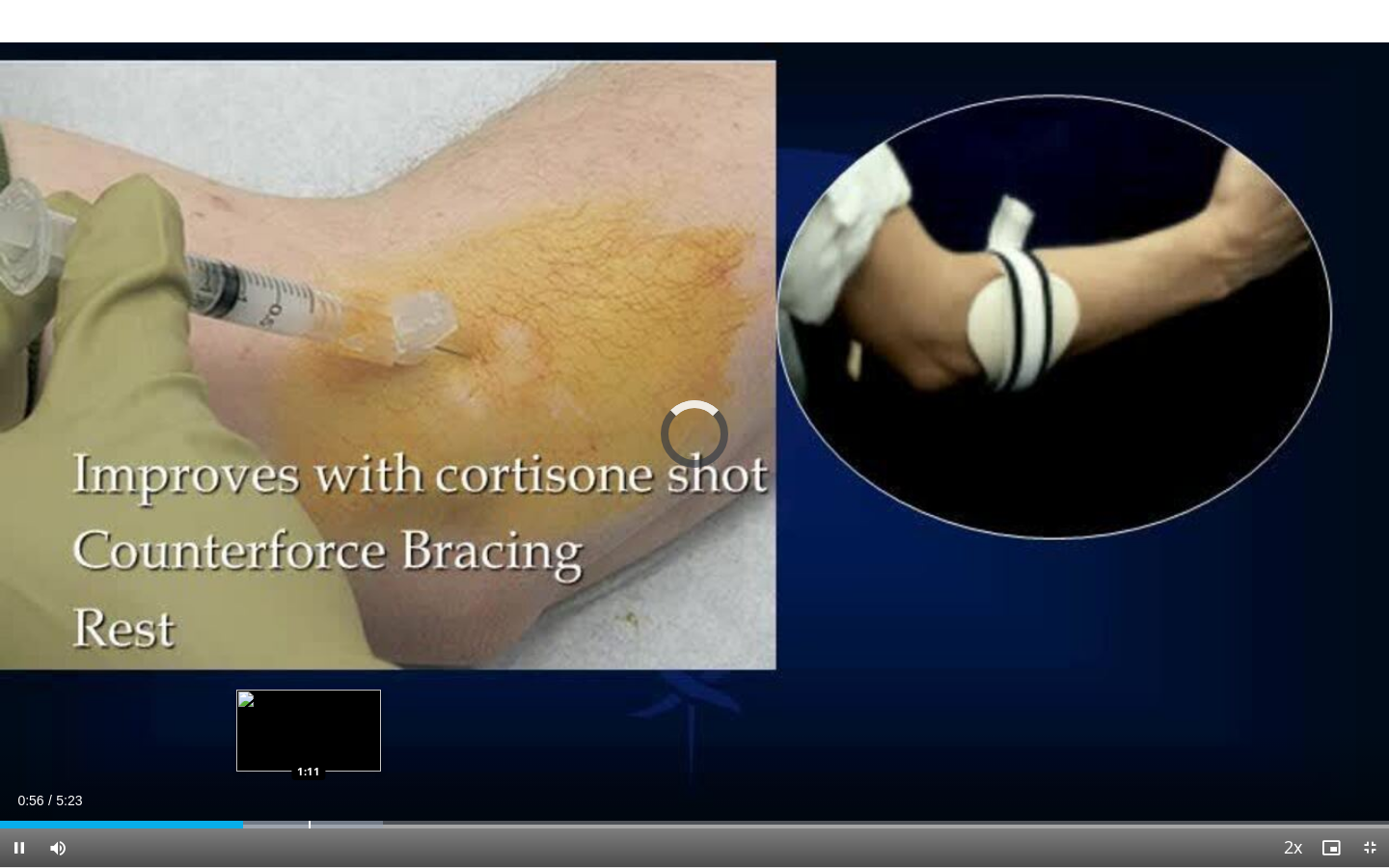 click on "Loaded :  27.55% 0:56 1:11" at bounding box center (694, 819) 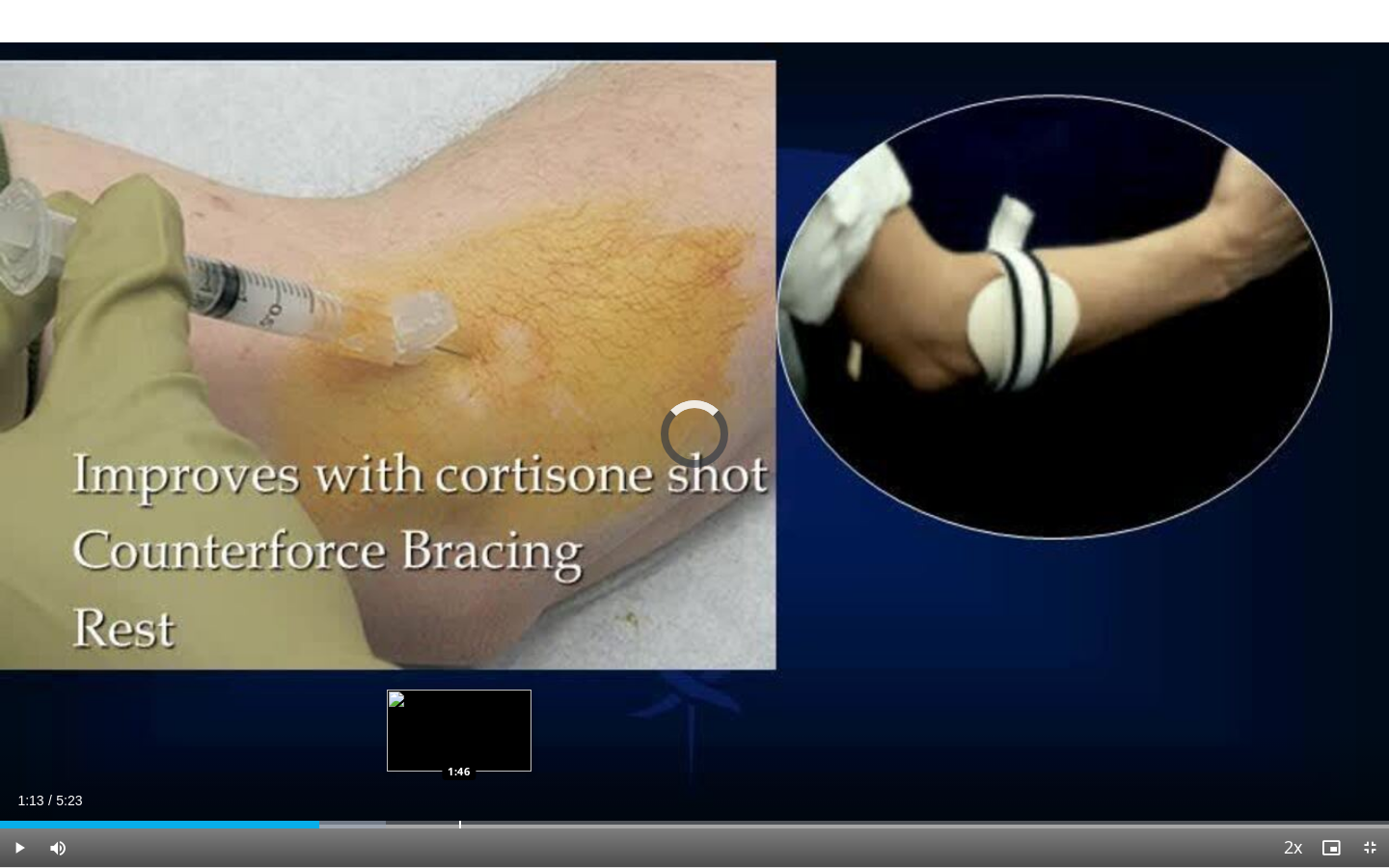 click on "Loaded :  27.77% 1:46 1:46" at bounding box center [694, 819] 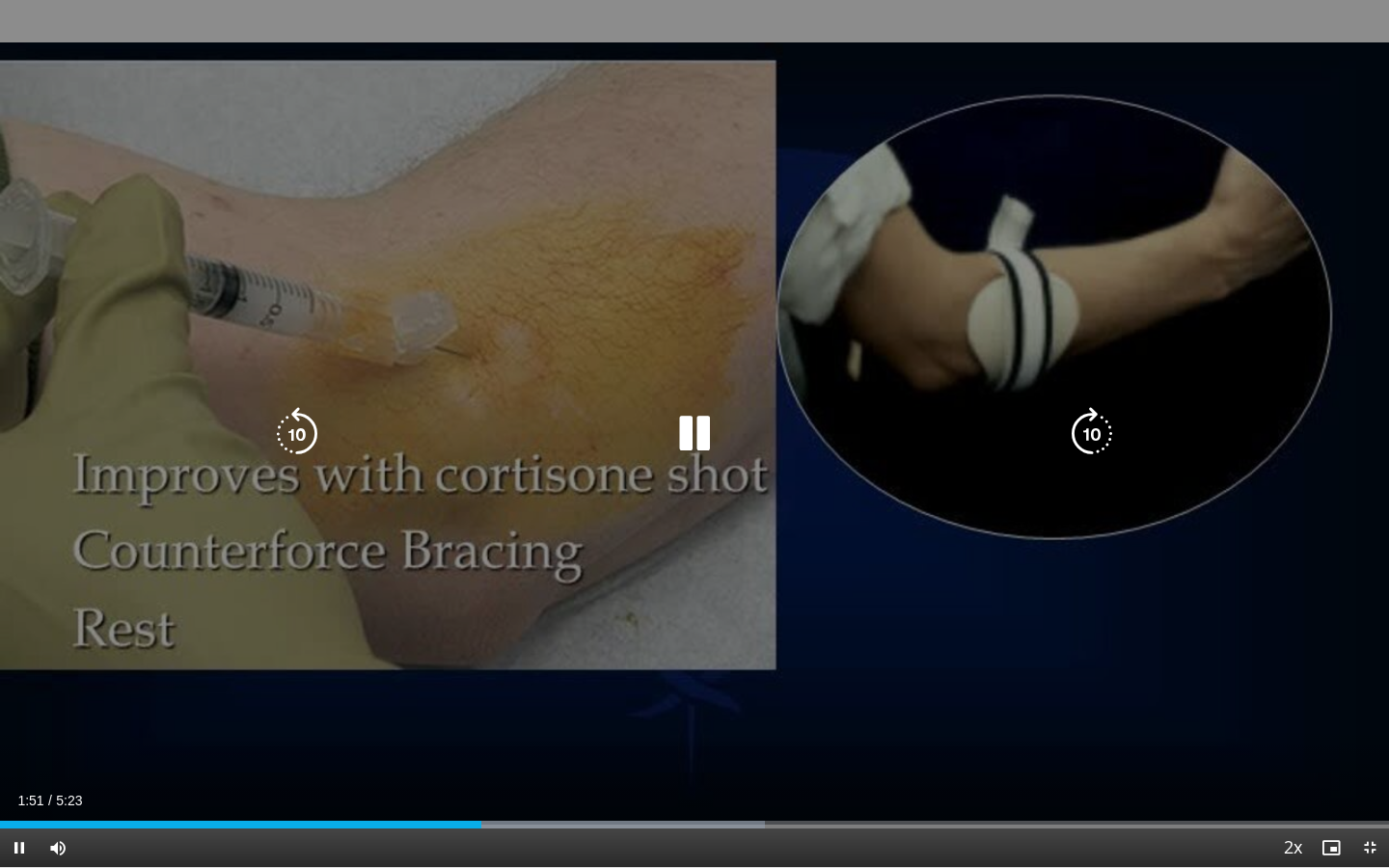 type 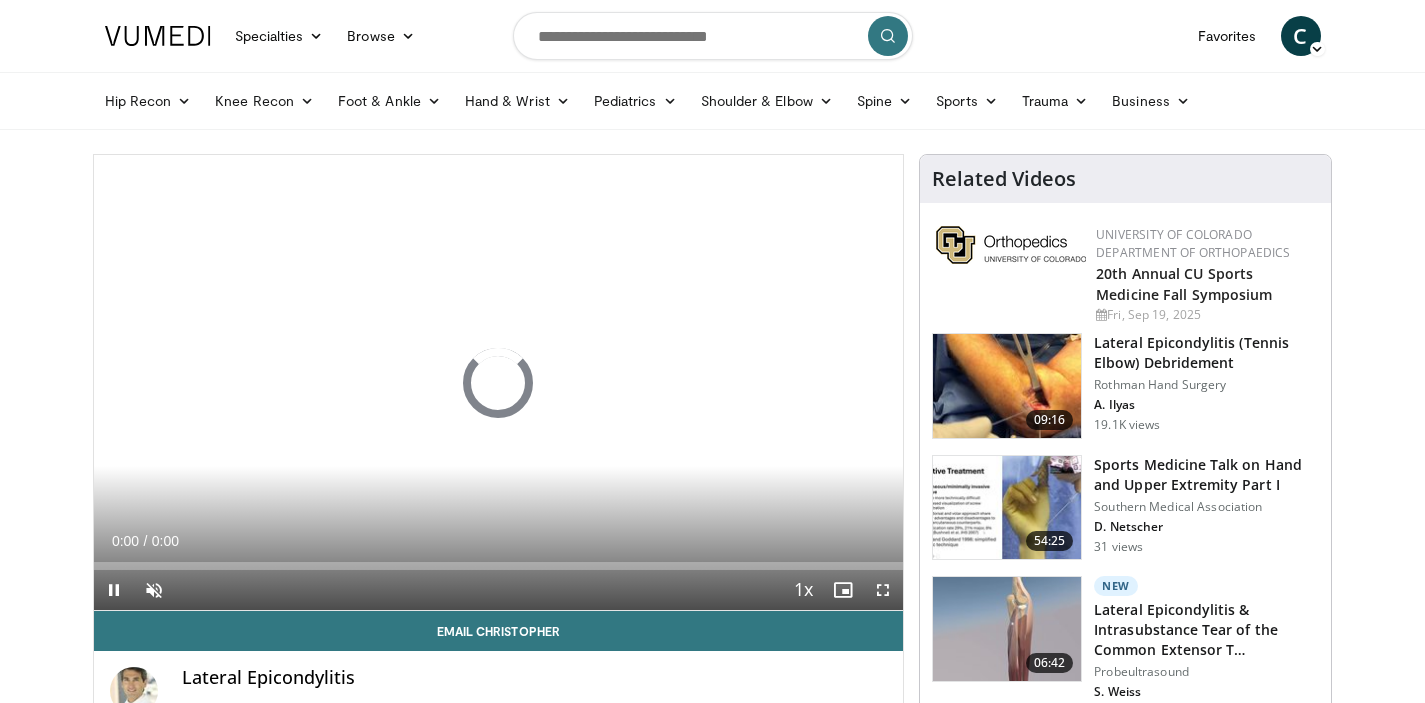 scroll, scrollTop: 60, scrollLeft: 0, axis: vertical 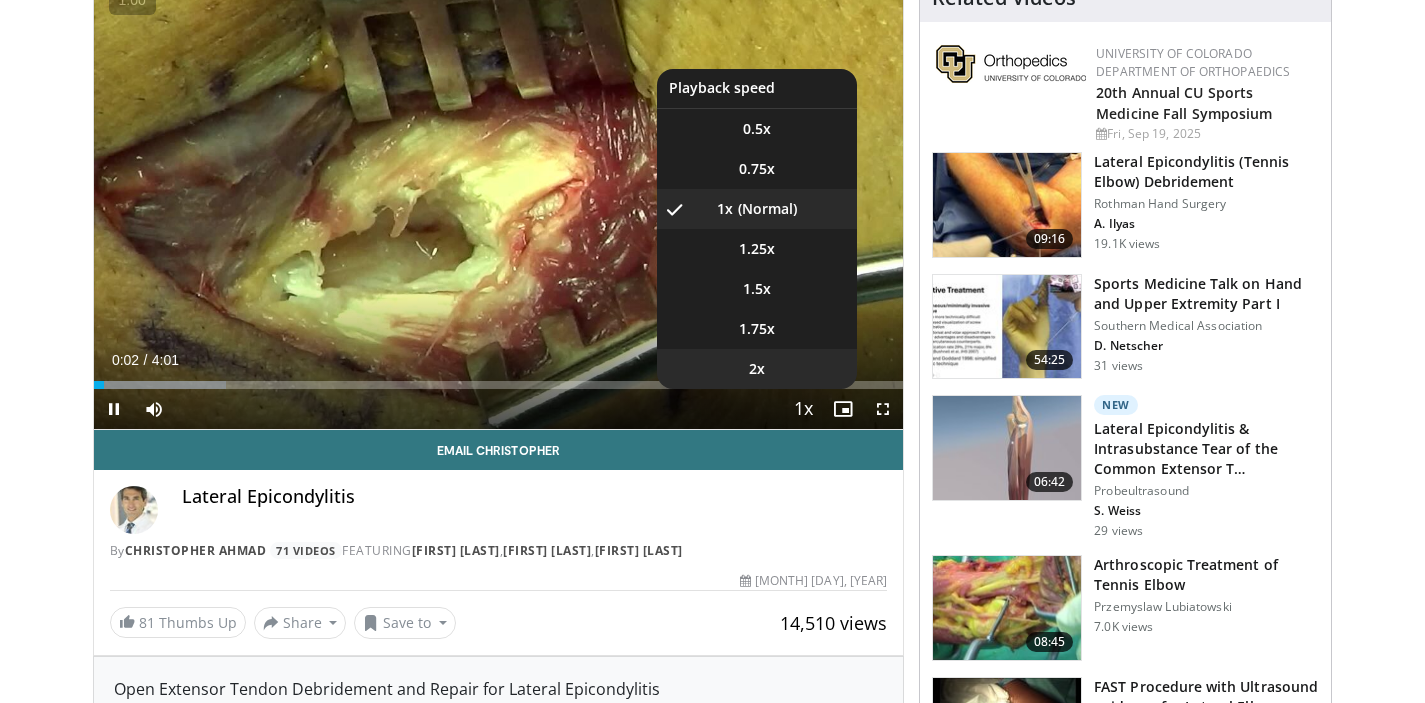 click on "2x" at bounding box center (757, 369) 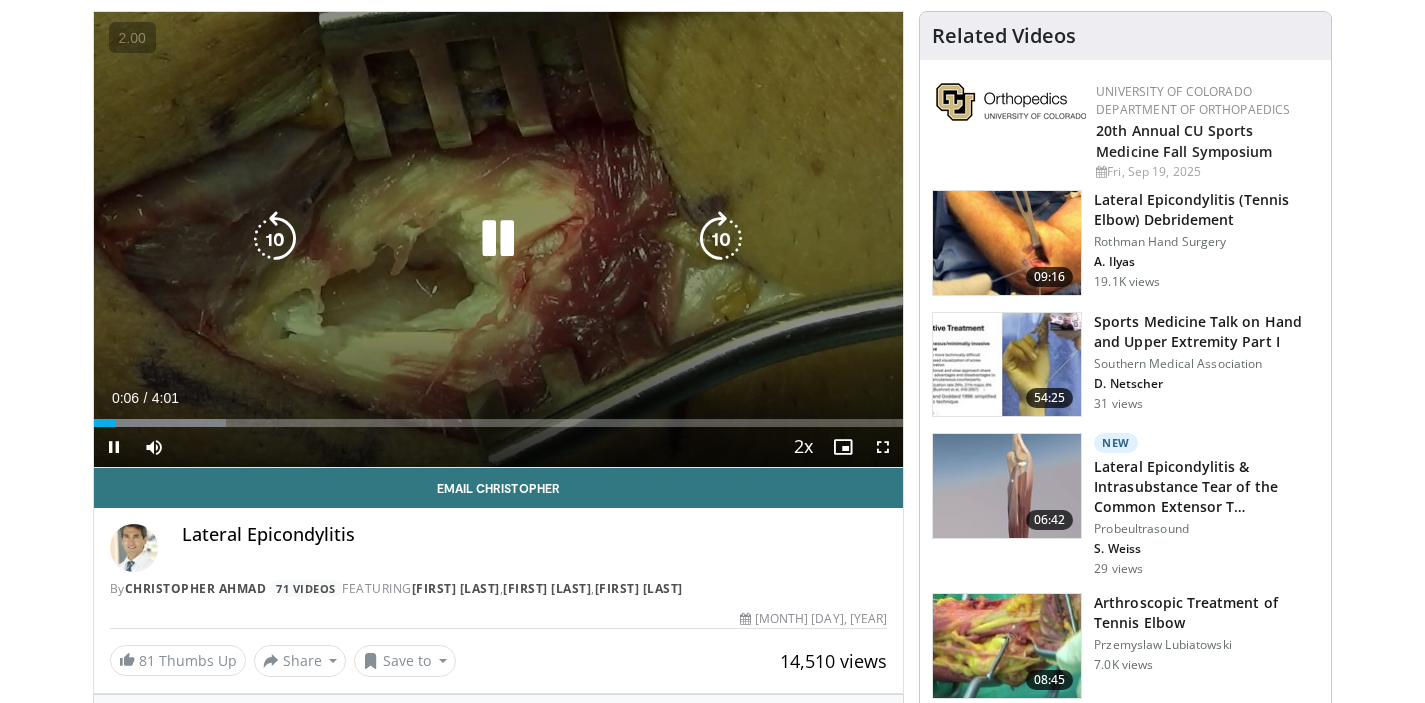 scroll, scrollTop: 140, scrollLeft: 0, axis: vertical 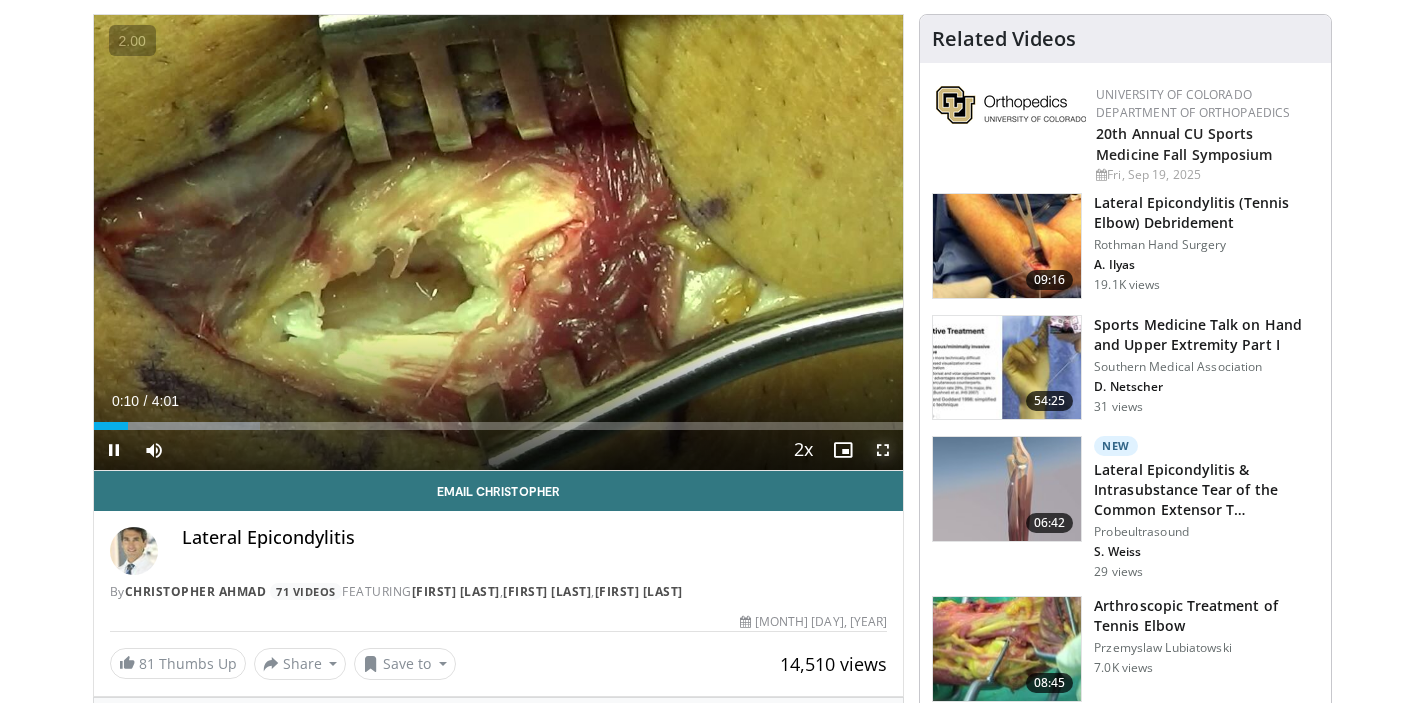 click at bounding box center [883, 450] 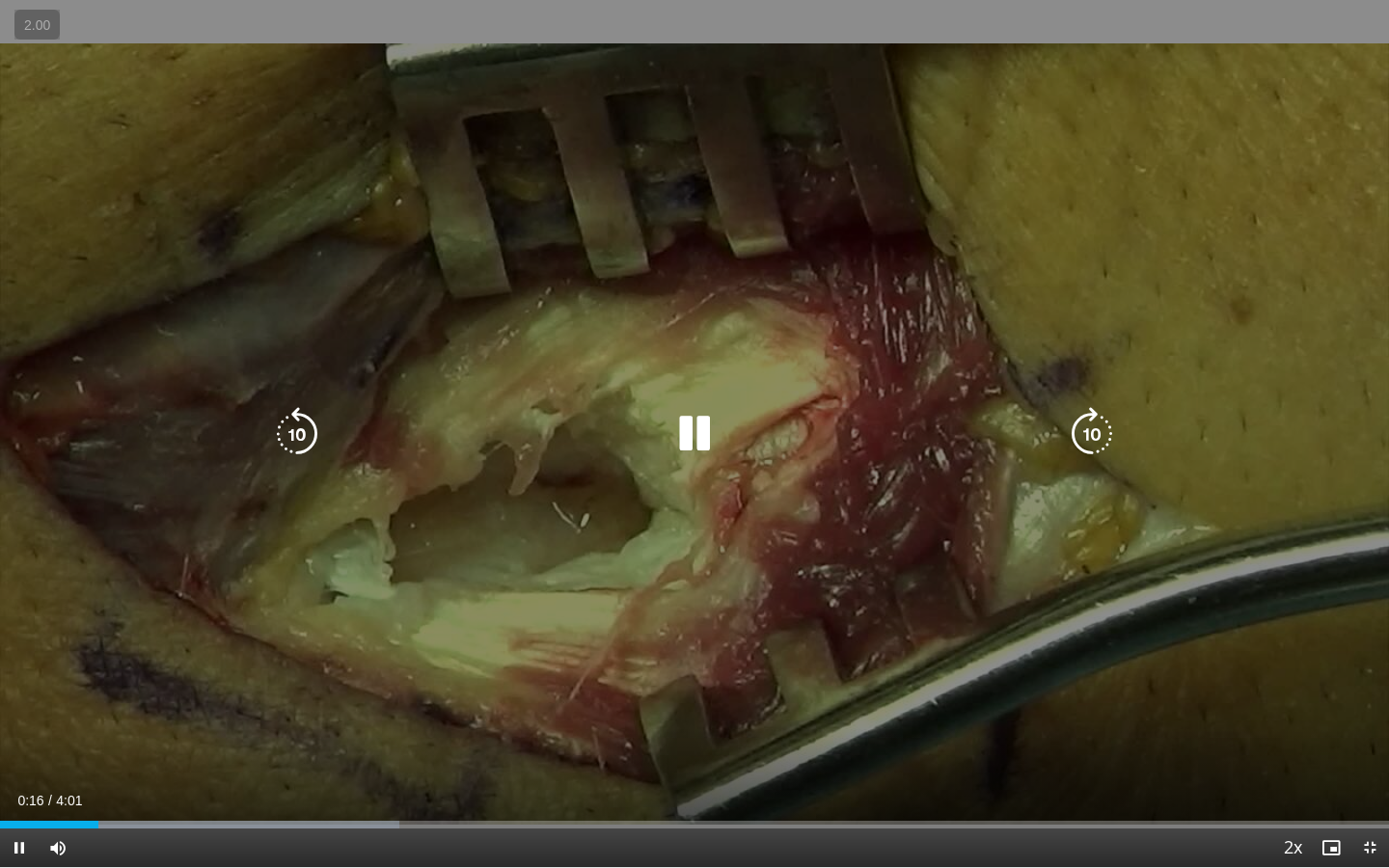 click at bounding box center (694, 434) 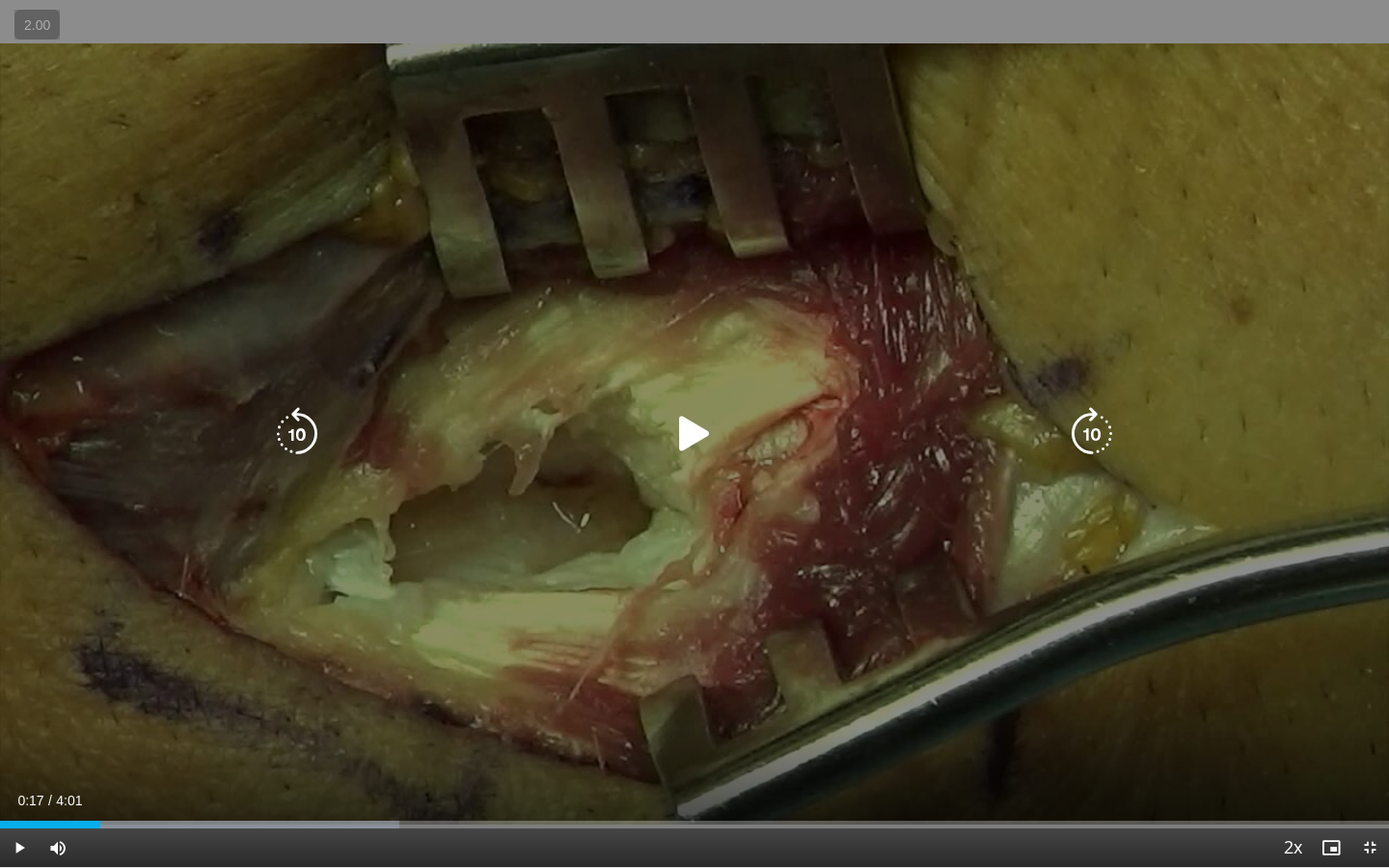 click on "10 seconds
Tap to unmute" at bounding box center [694, 433] 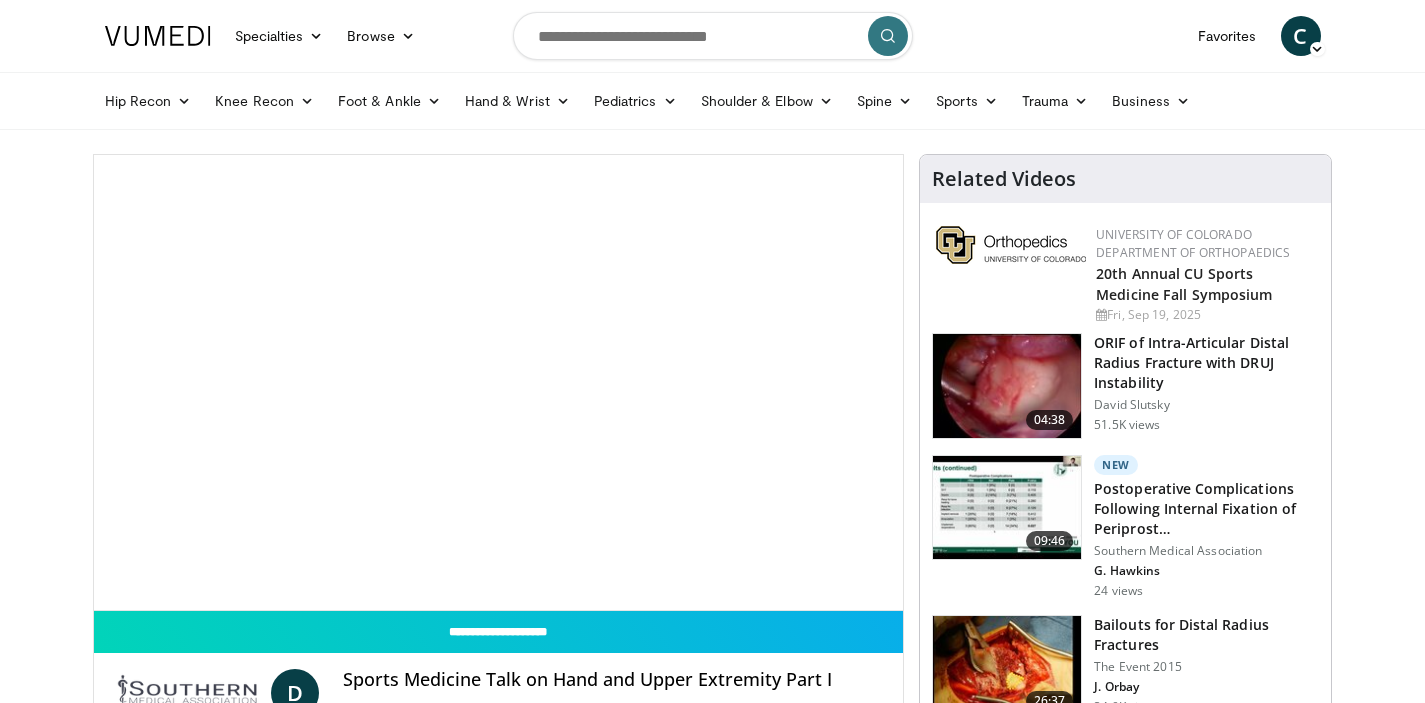 scroll, scrollTop: 0, scrollLeft: 0, axis: both 